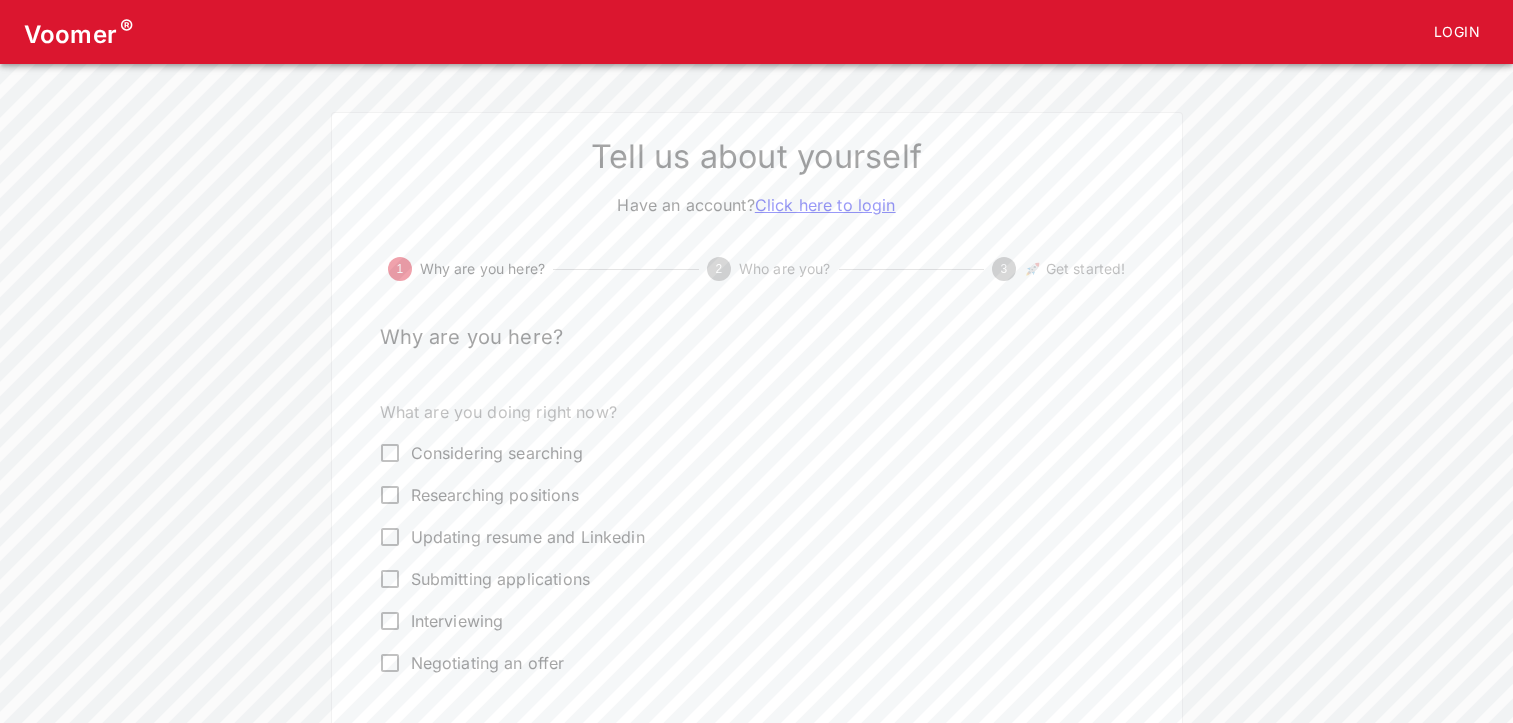 scroll, scrollTop: 0, scrollLeft: 0, axis: both 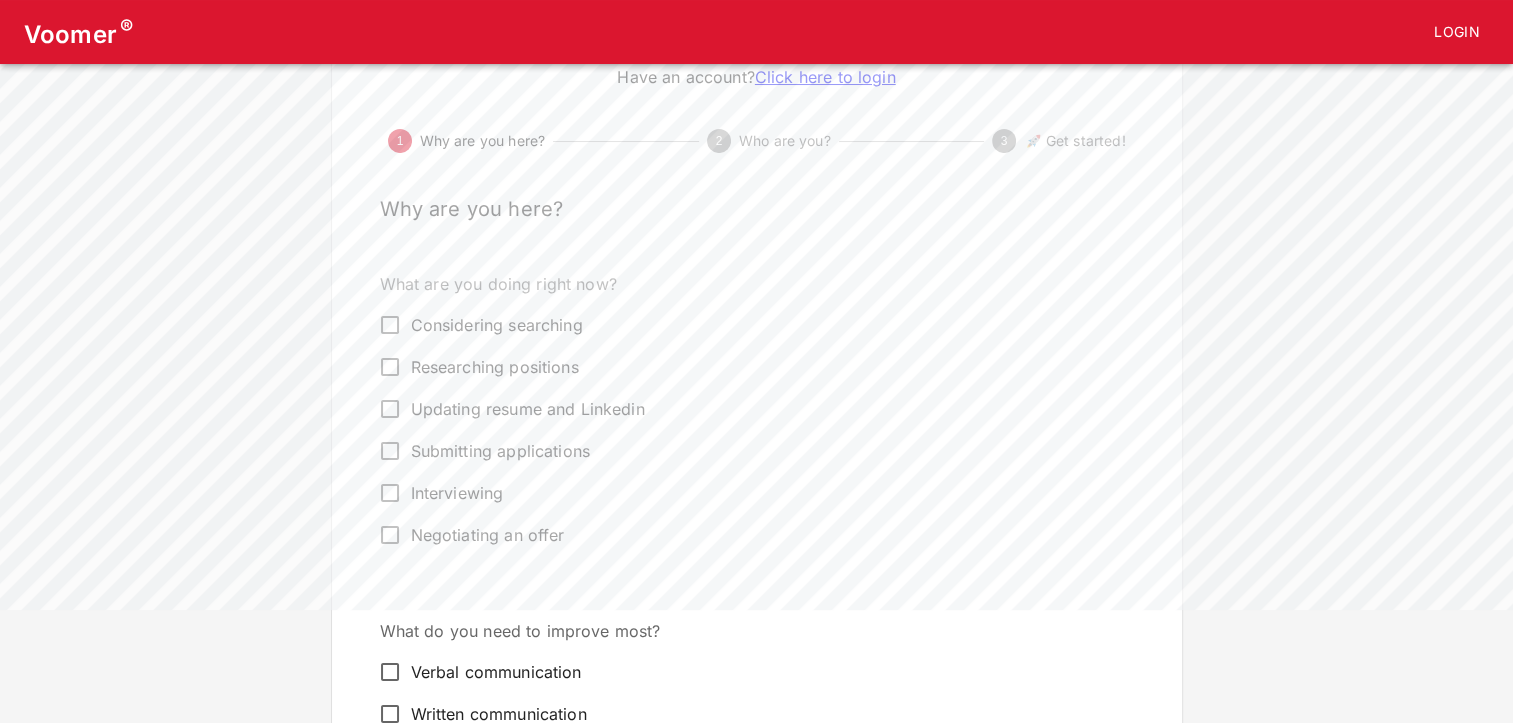 click on "Interviewing" at bounding box center [390, 493] 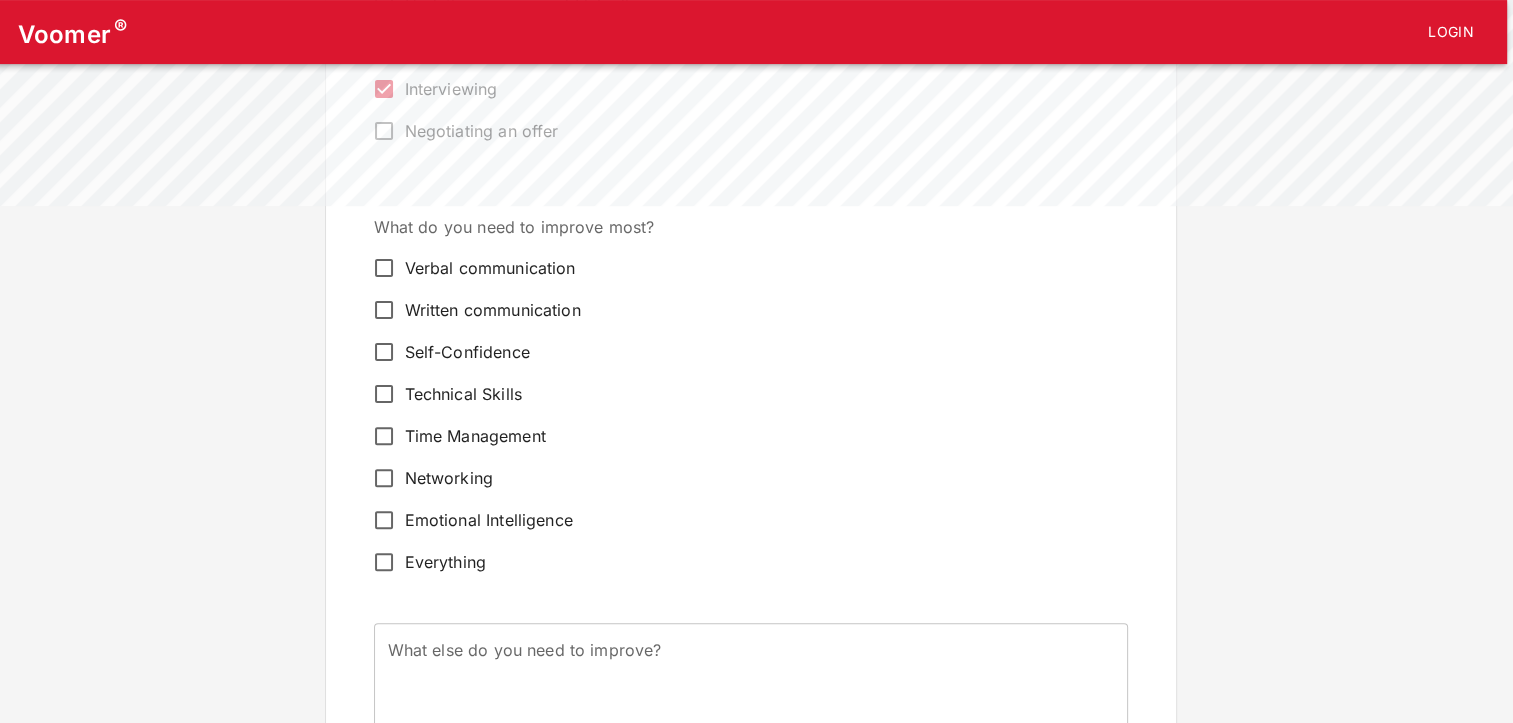 scroll, scrollTop: 532, scrollLeft: 8, axis: both 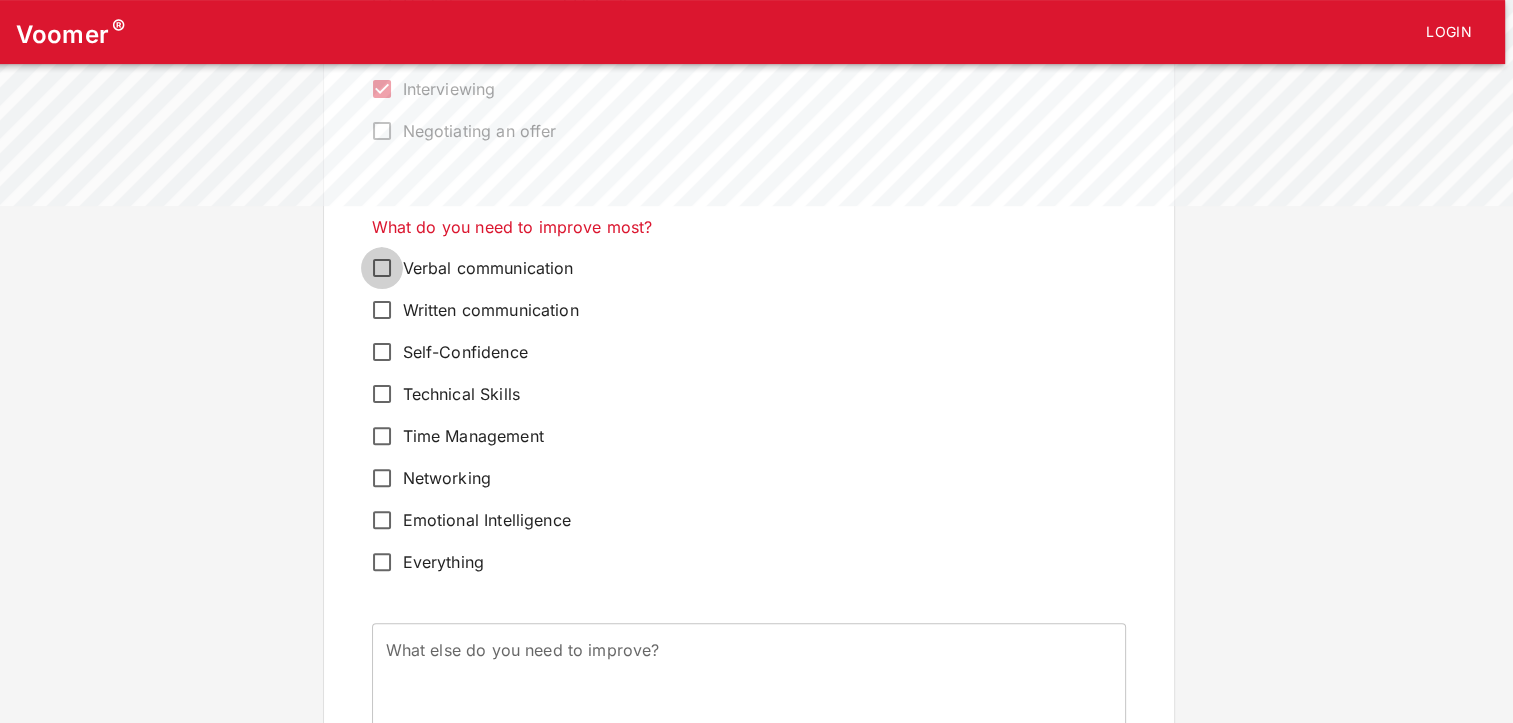 click on "Verbal communication" at bounding box center (382, 268) 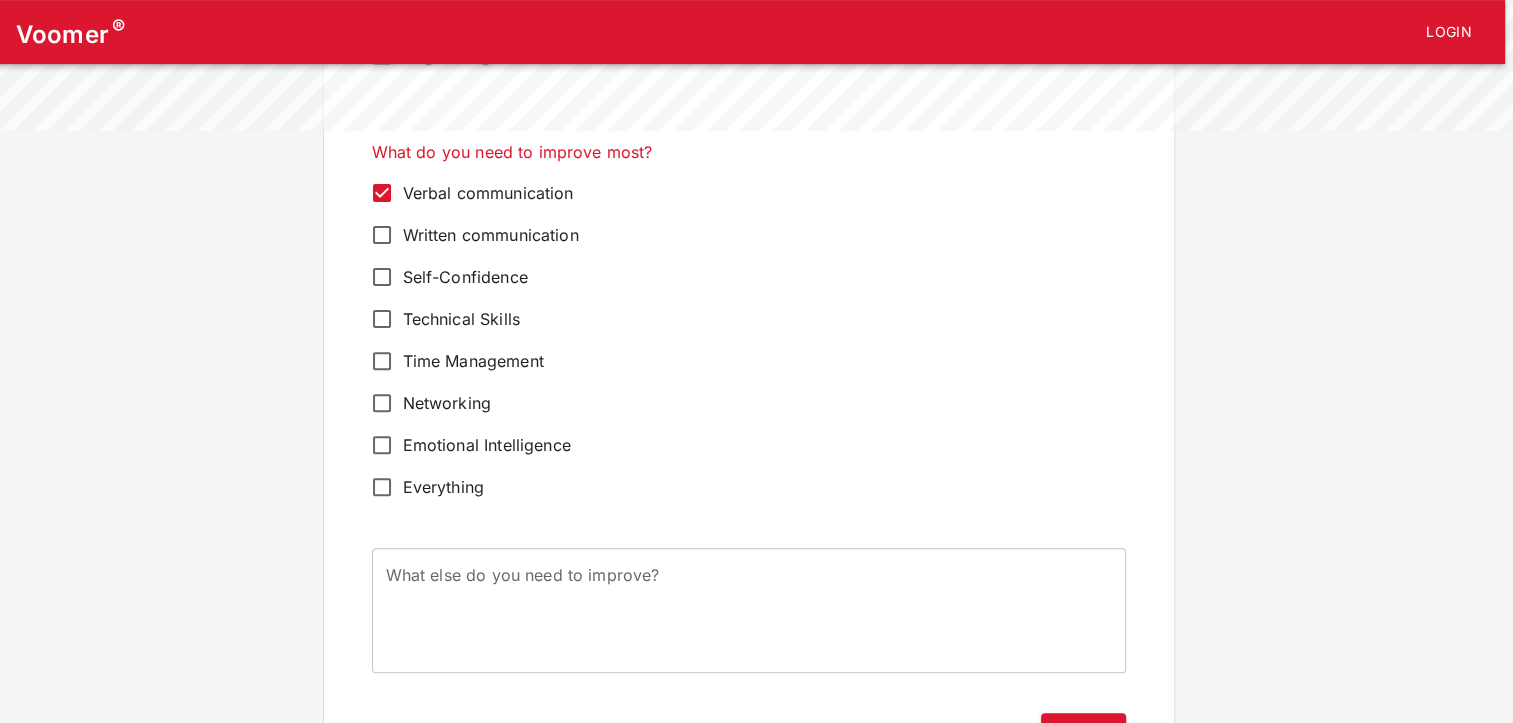 scroll, scrollTop: 712, scrollLeft: 8, axis: both 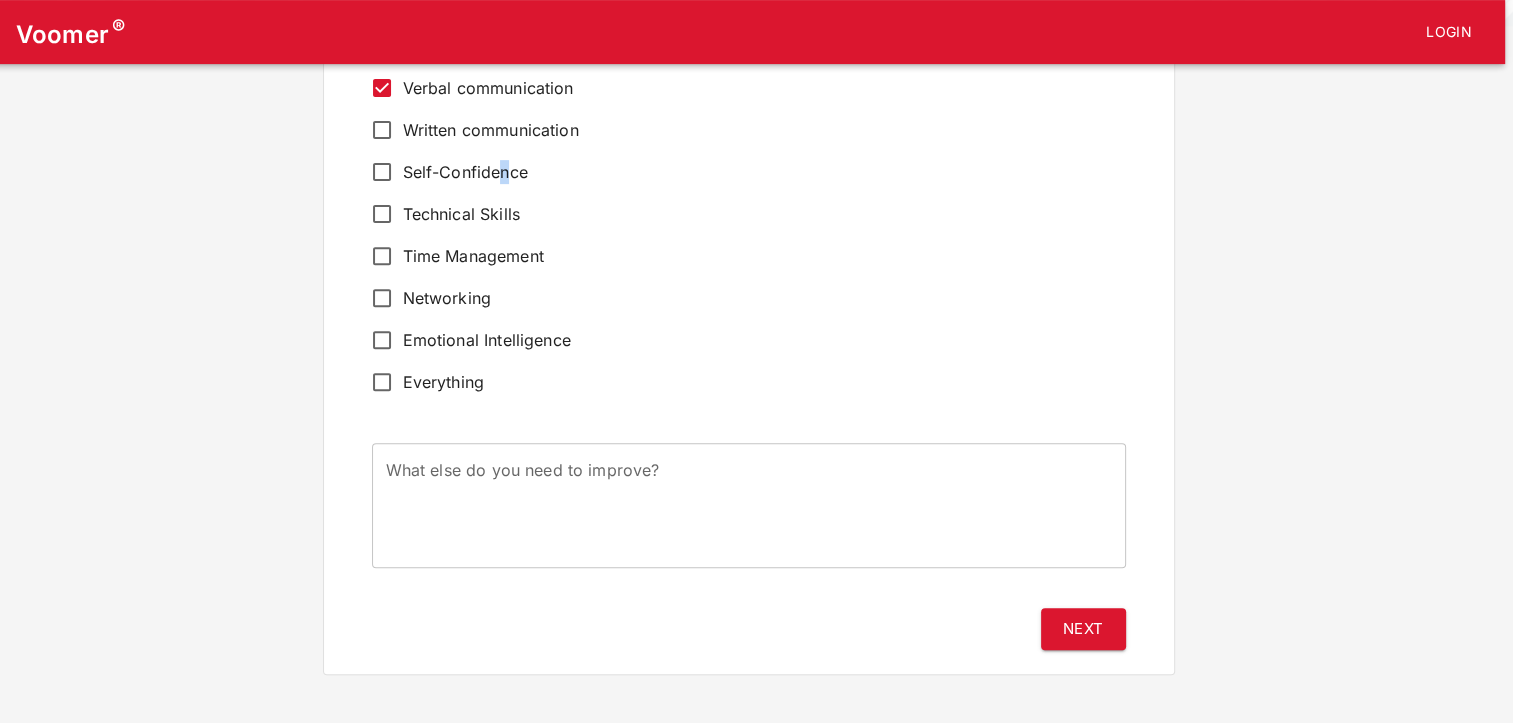 drag, startPoint x: 496, startPoint y: 162, endPoint x: 508, endPoint y: 157, distance: 13 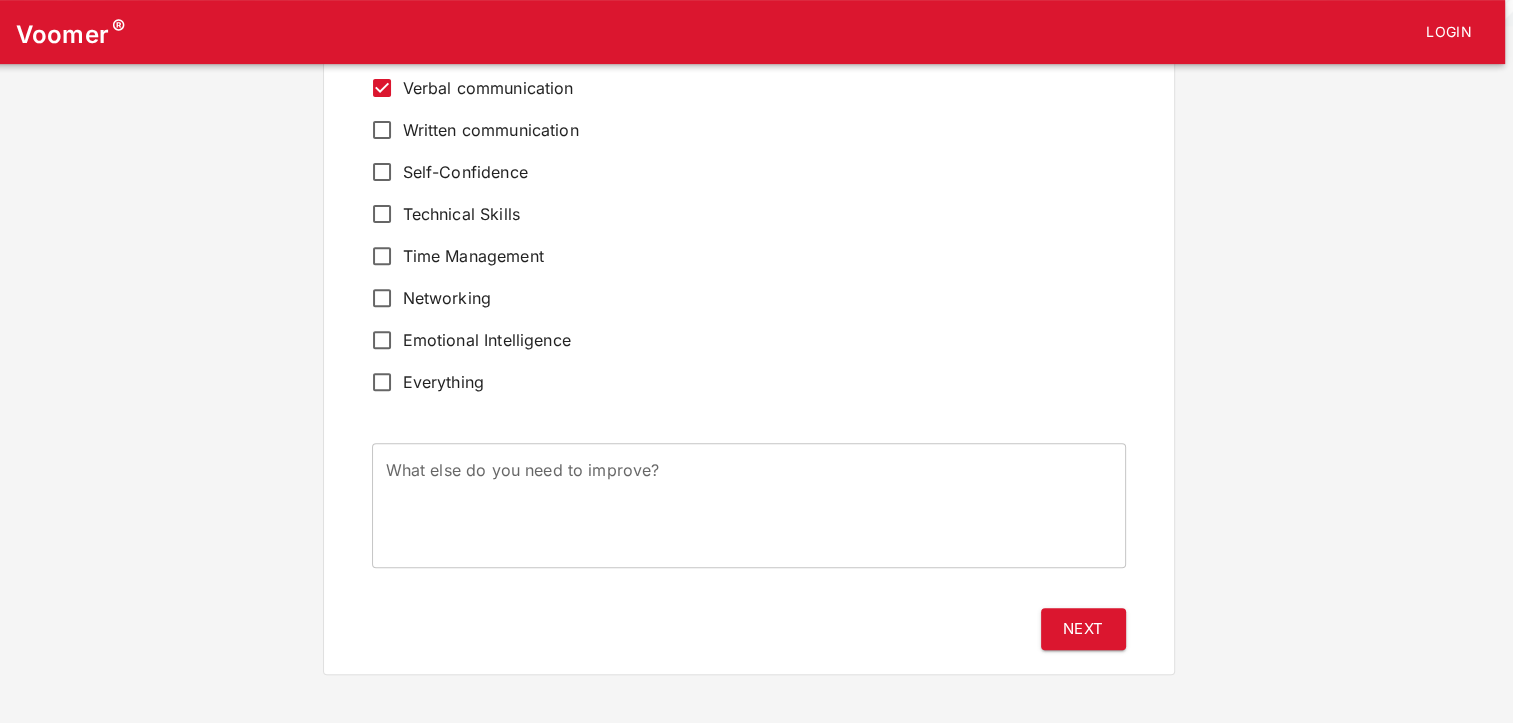 click on "Technical Skills" at bounding box center (461, 214) 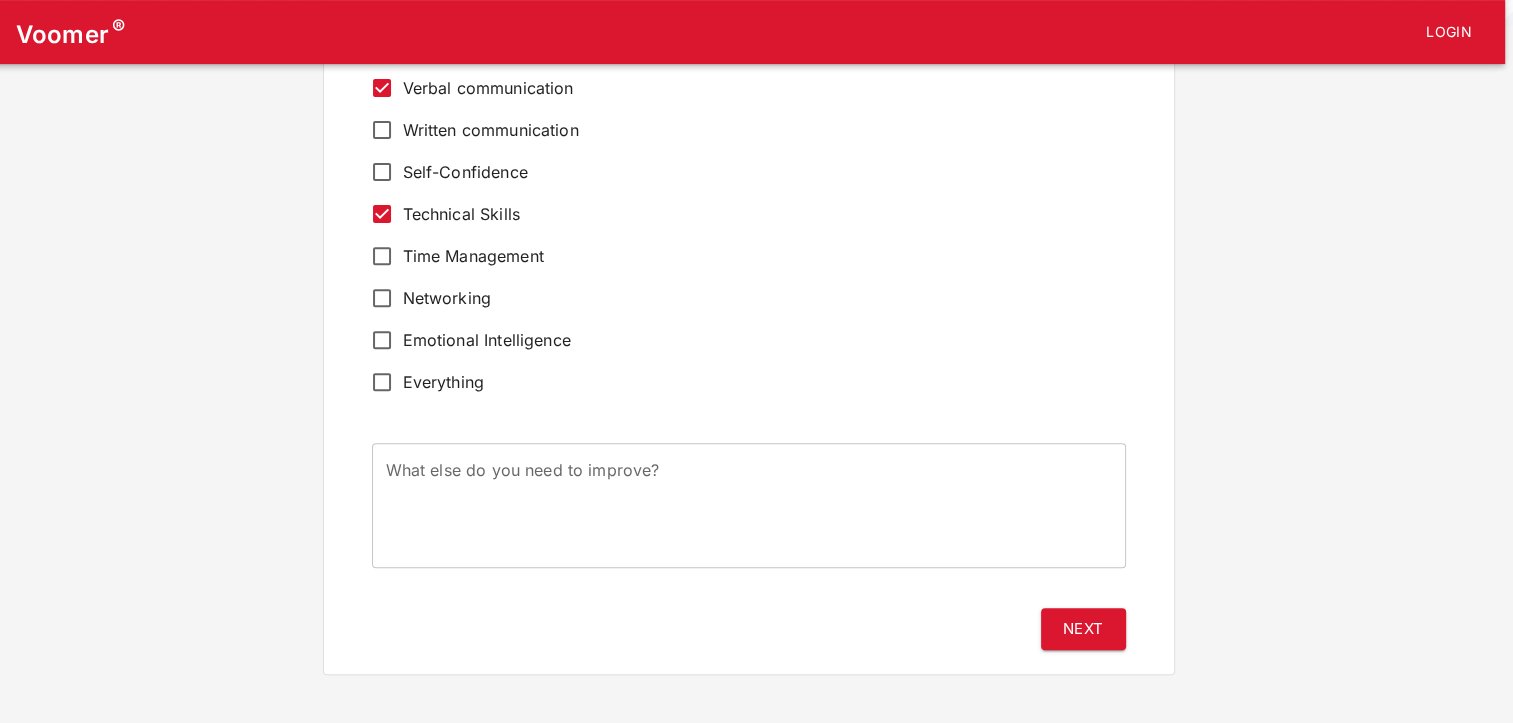 click on "Self-Confidence" at bounding box center (465, 172) 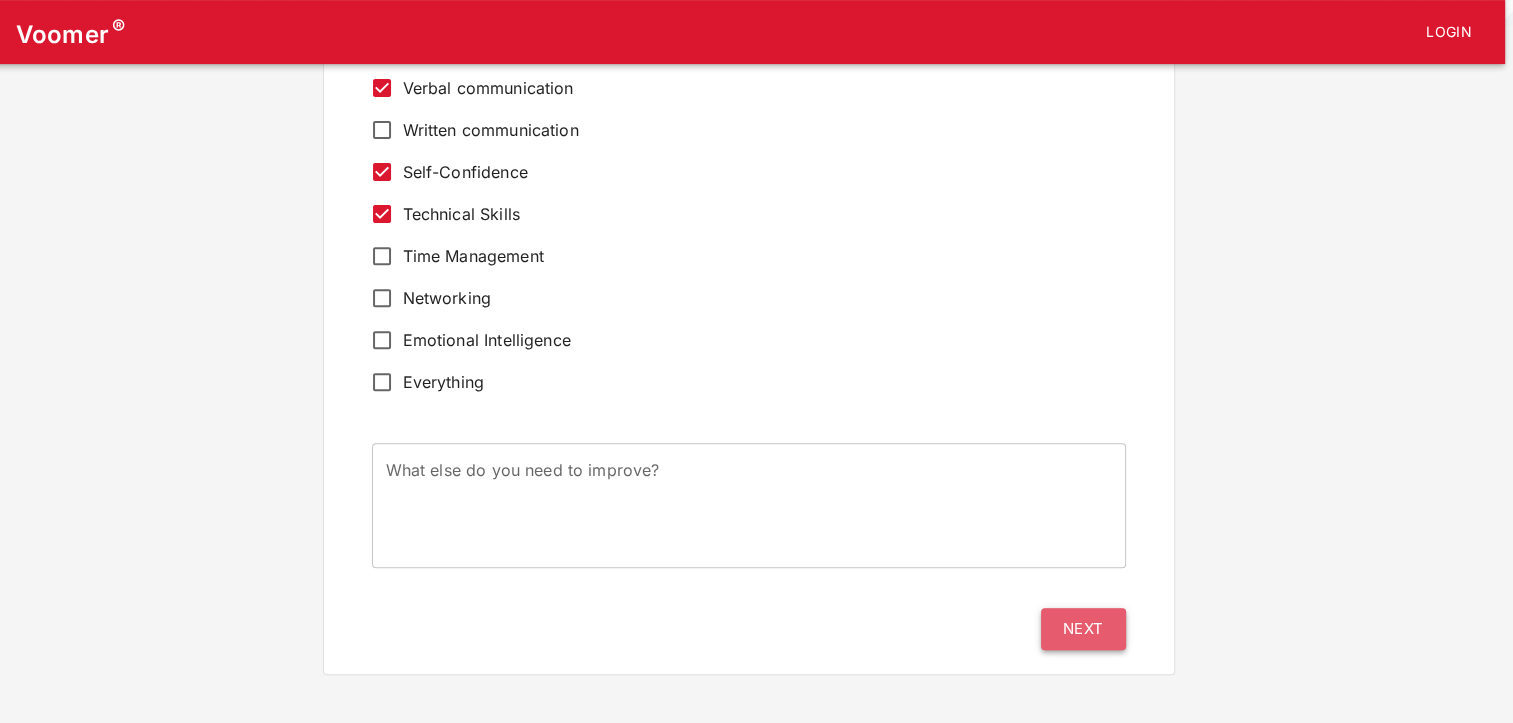 click on "Next" at bounding box center (1083, 629) 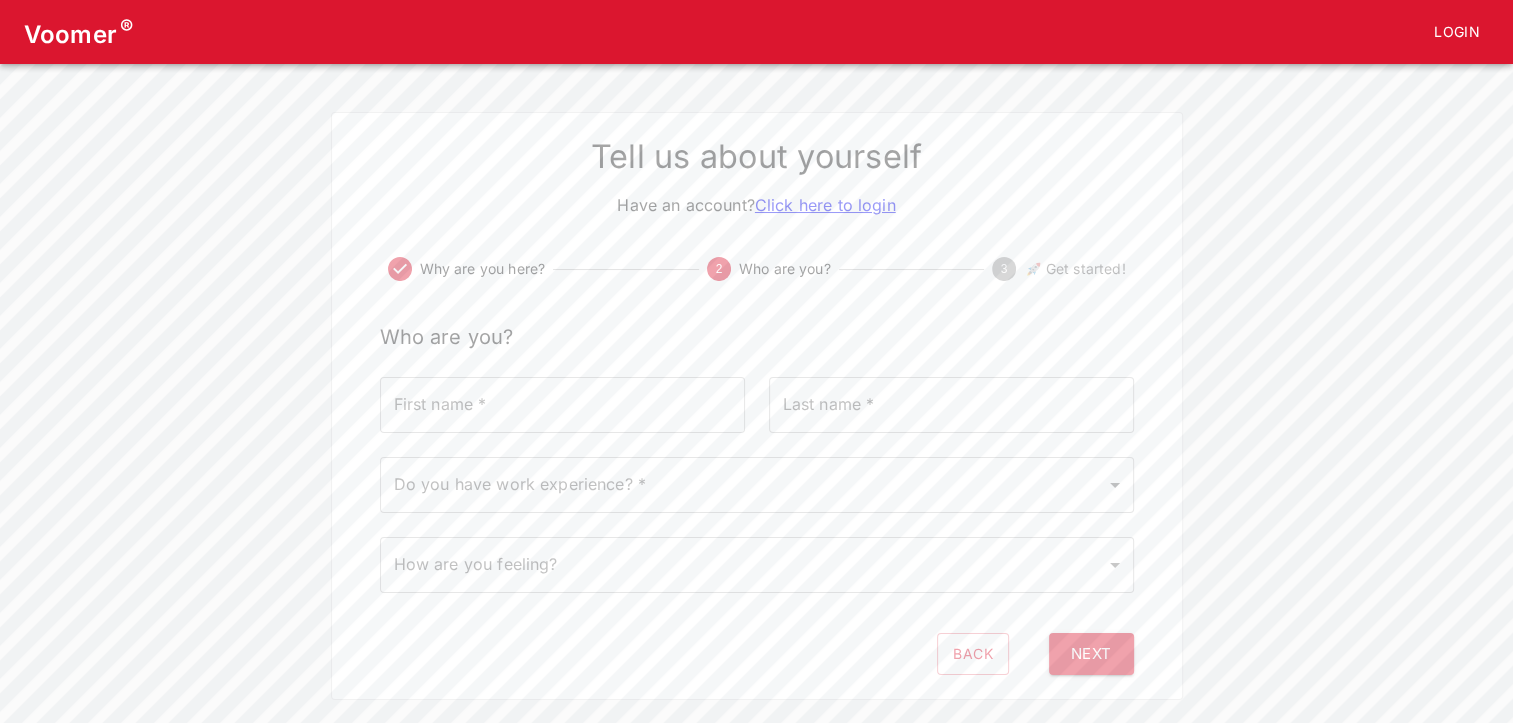 scroll, scrollTop: 24, scrollLeft: 0, axis: vertical 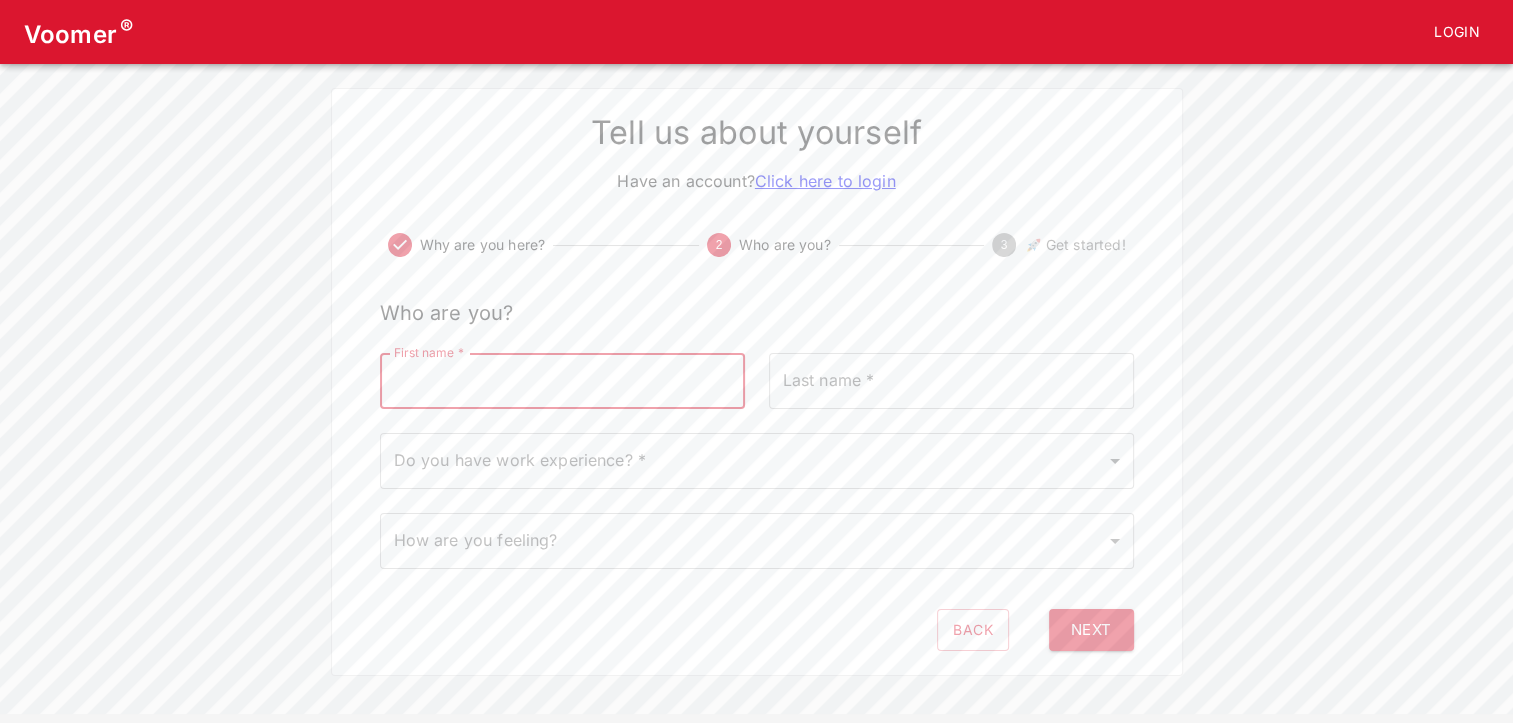 click on "First name *" at bounding box center [562, 381] 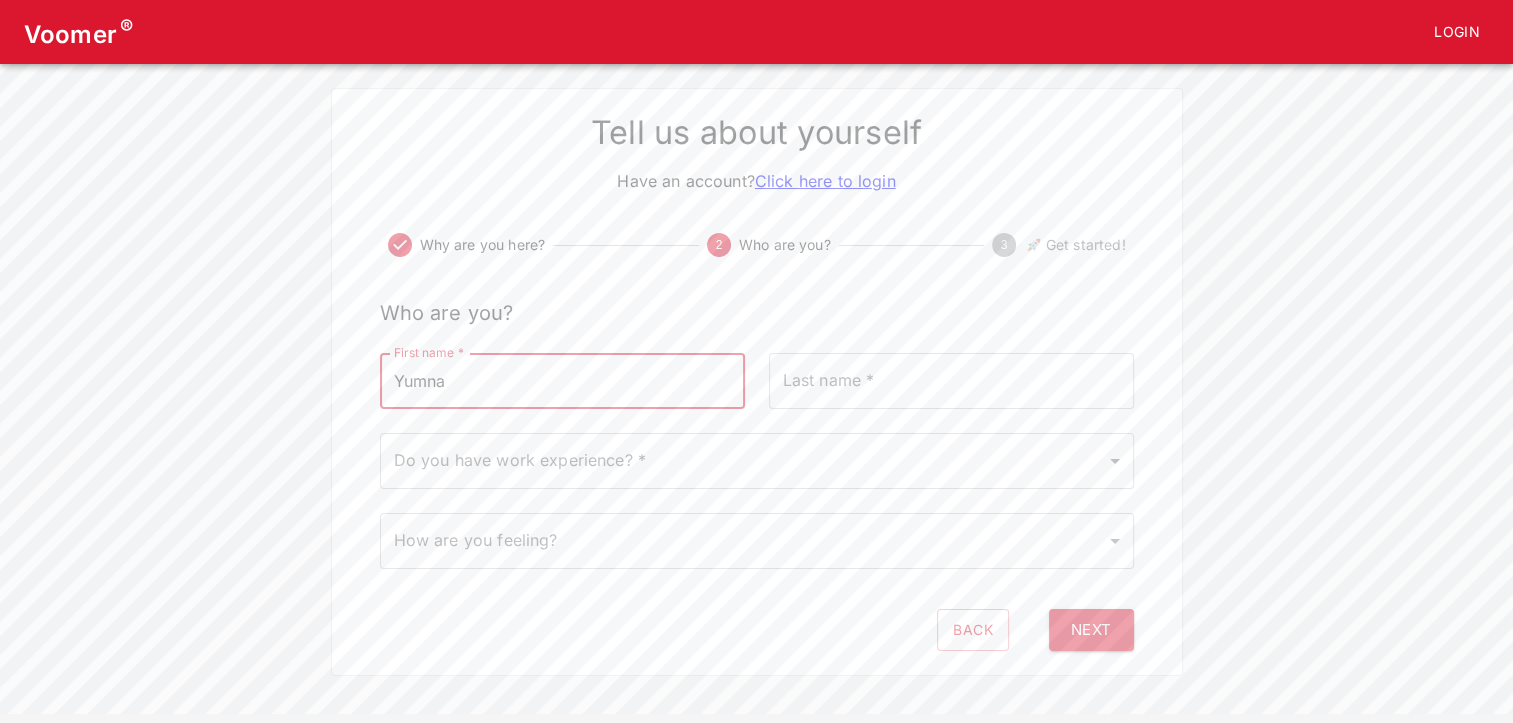 type on "[PERSON_NAME]" 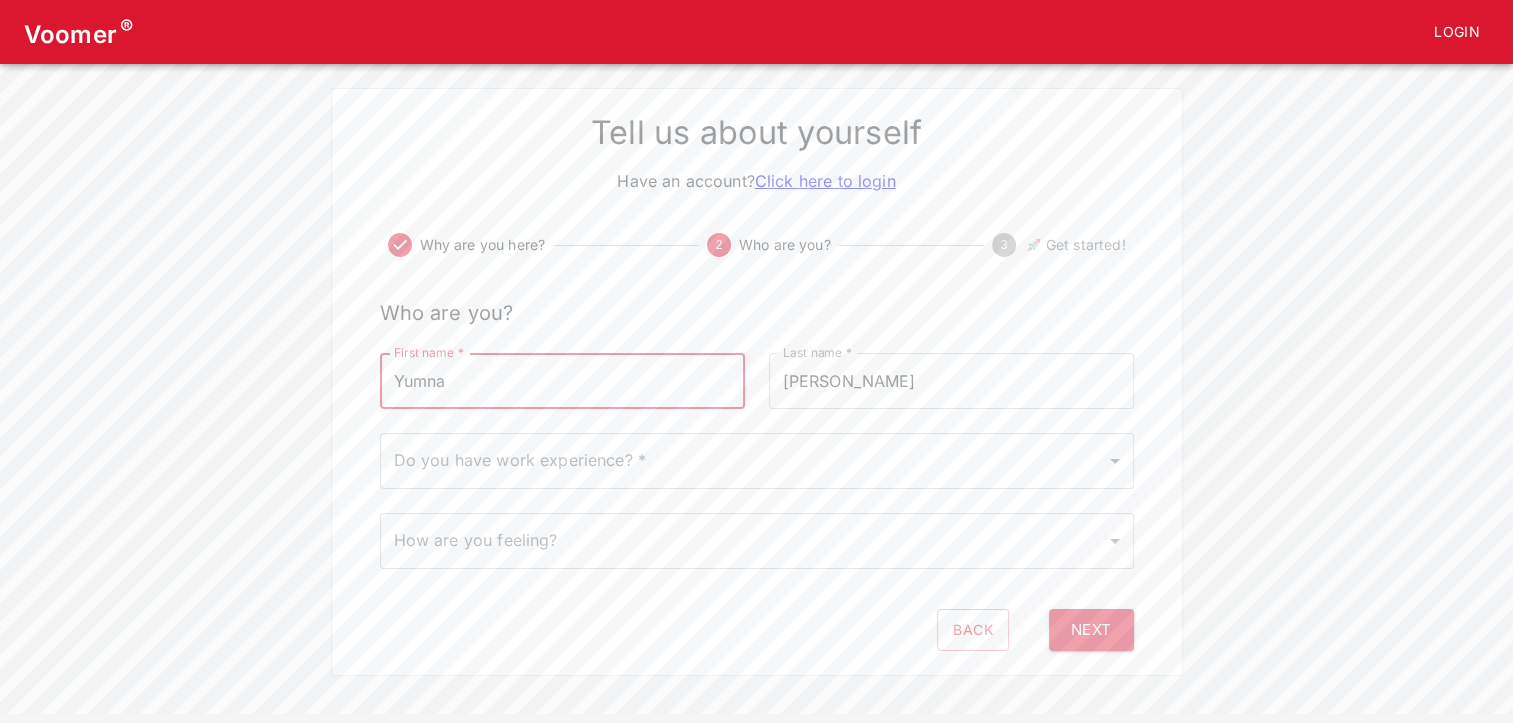 scroll, scrollTop: 9, scrollLeft: 0, axis: vertical 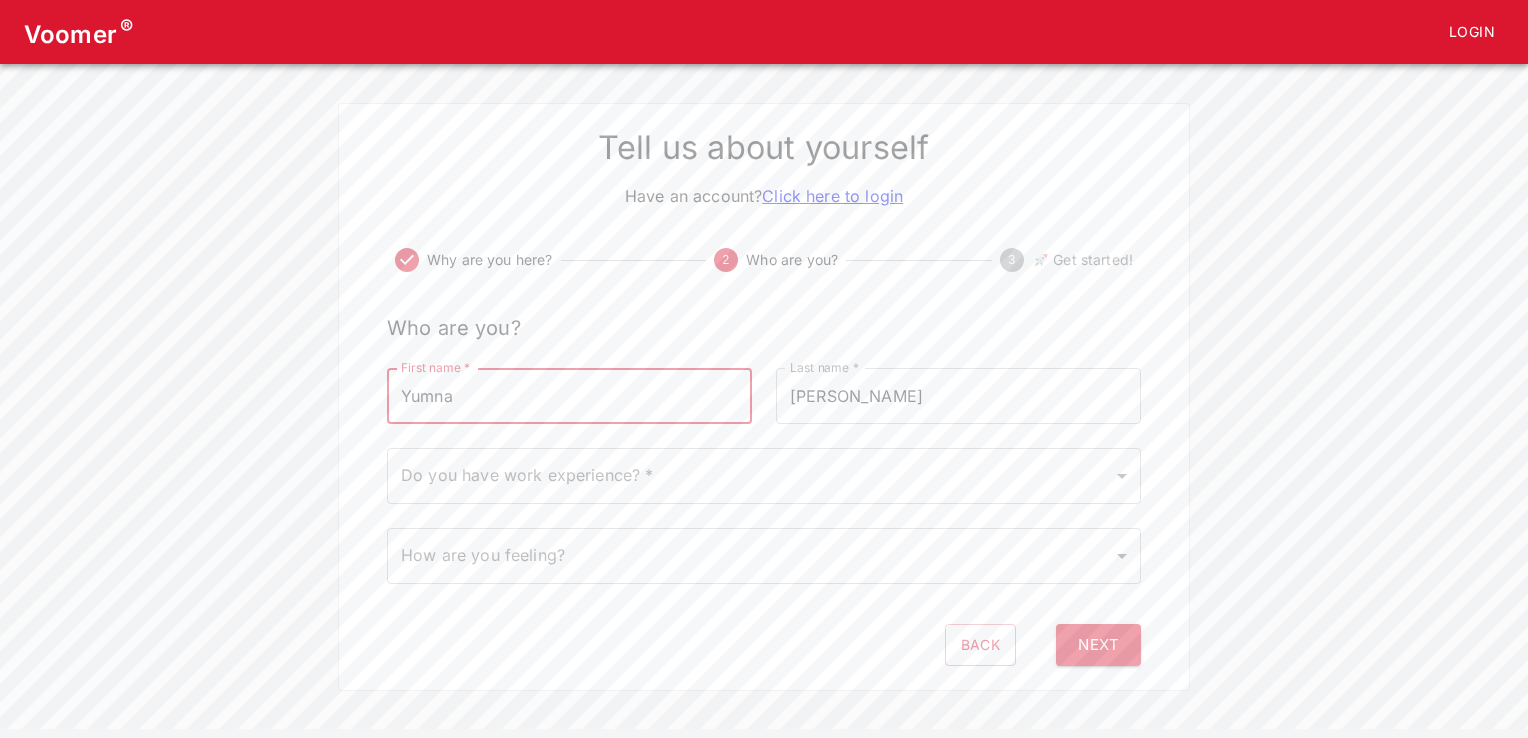 click on "Voomer ® Login Tell us about yourself Have an account?  Click here to login Why are you here? 2 Who are you? 3 🚀 Get started! Who are you? First name * Yumna First name * Last name * [PERSON_NAME] Last name * Do you have work experience? * ​ Do you have work experience? * How are you feeling? ​ How are you feeling? Back Next" at bounding box center (764, 341) 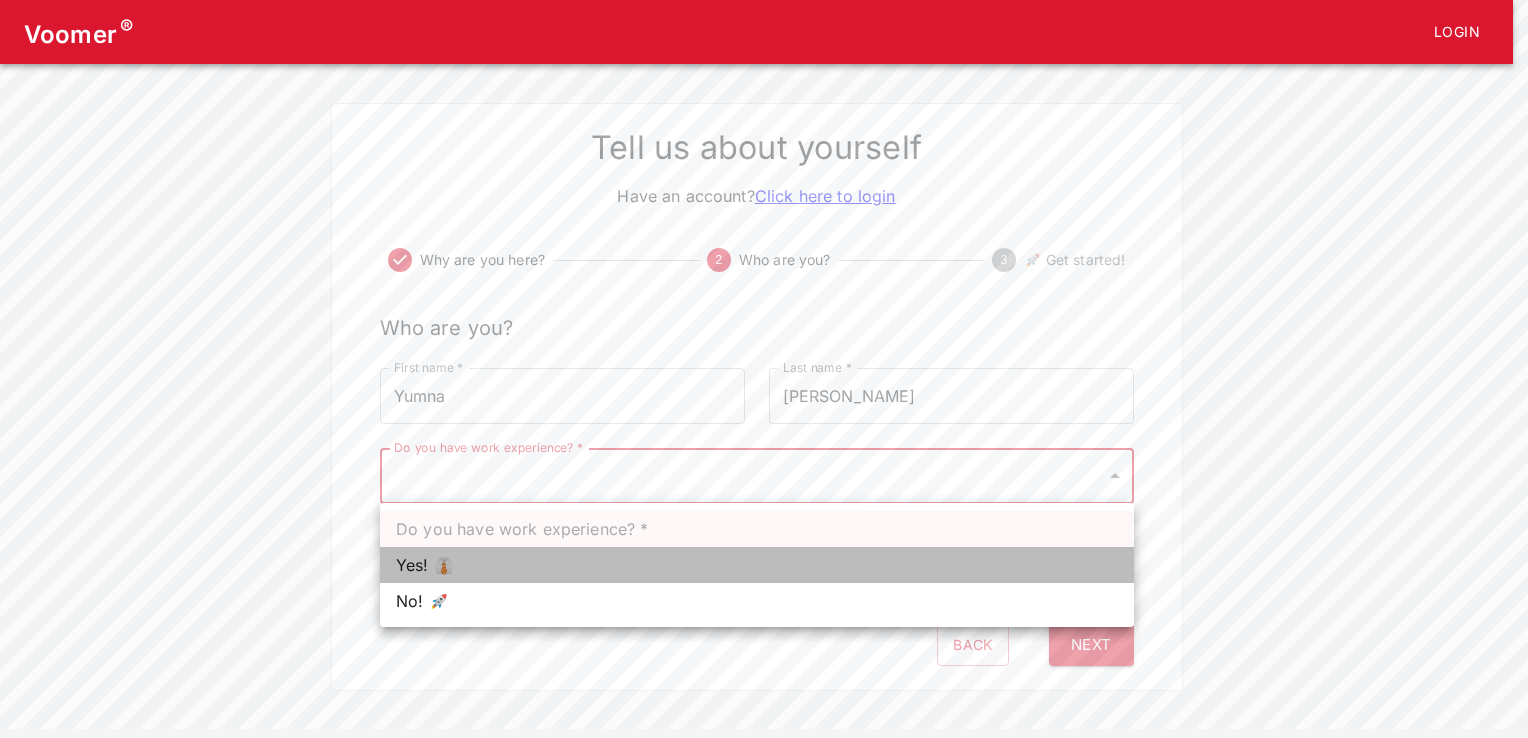 click on "Yes! 👔" at bounding box center [757, 565] 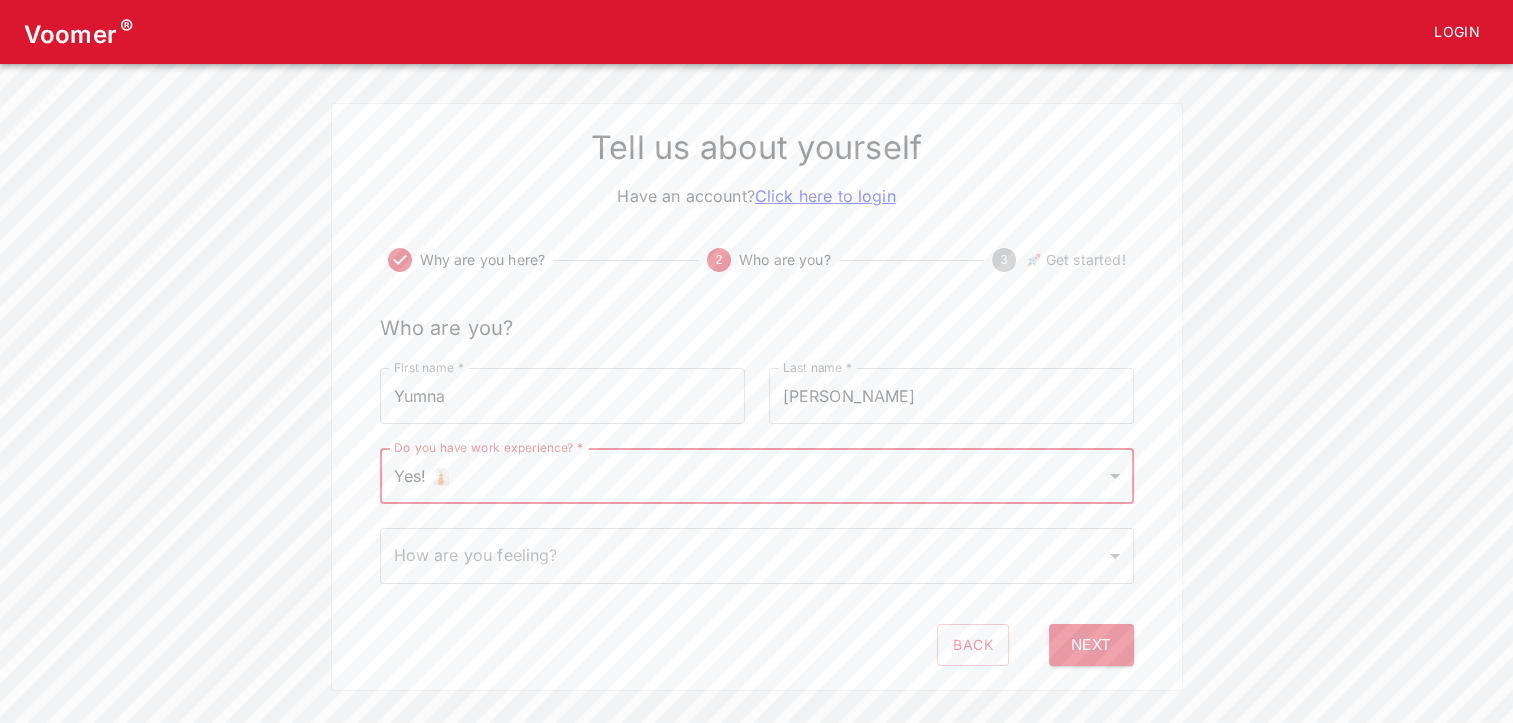 click on "Voomer ® Login Tell us about yourself Have an account?  Click here to login Why are you here? 2 Who are you? 3 🚀 Get started! Who are you? First name * Yumna First name * Last name * [PERSON_NAME] Last name * Do you have work experience? * Yes! 👔 1 Do you have work experience? * How are you feeling? ​ How are you feeling? Back Next Do you have work experience? * Yes! 👔 No! 🚀" at bounding box center [756, 341] 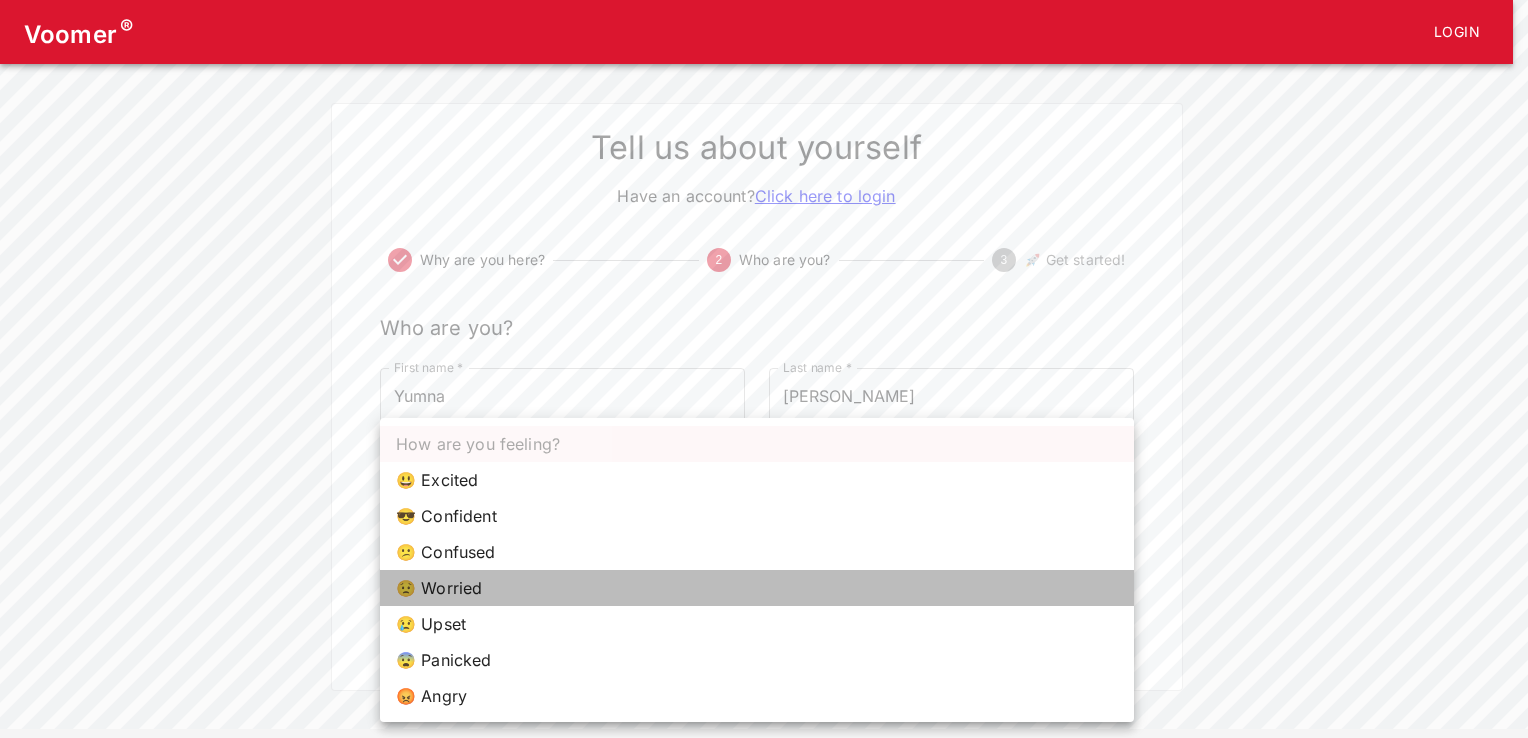 click on "😟 Worried" at bounding box center (757, 588) 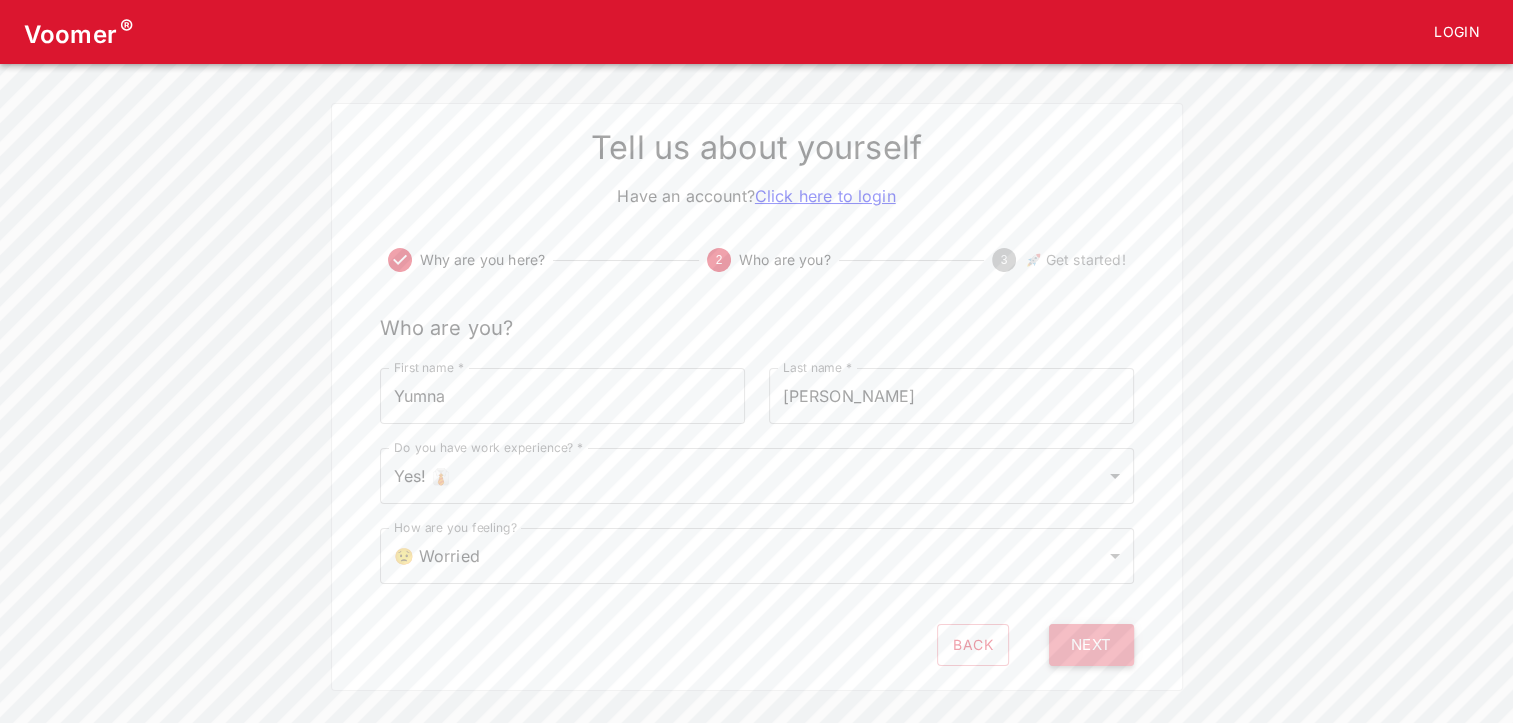 click on "Next" at bounding box center (1091, 645) 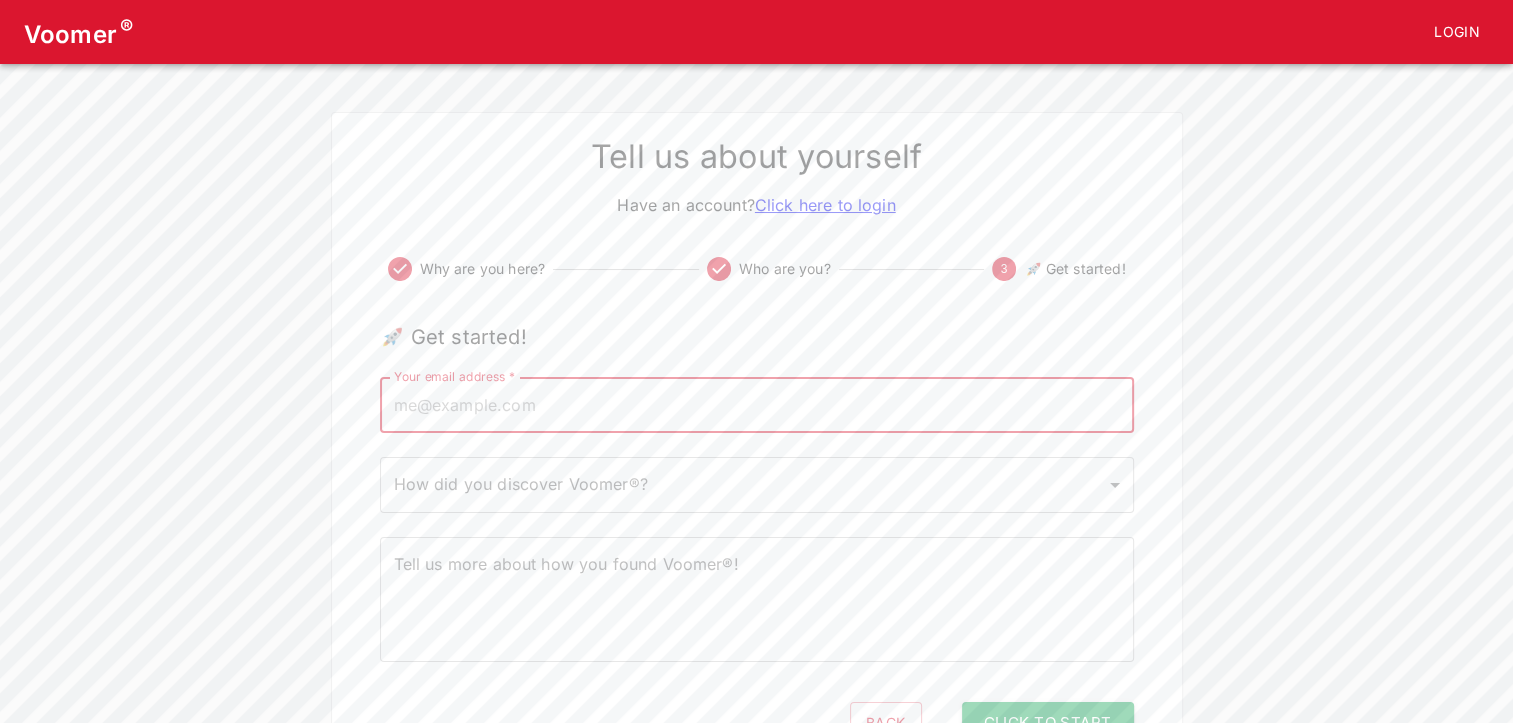 click on "Your email address *" at bounding box center (757, 405) 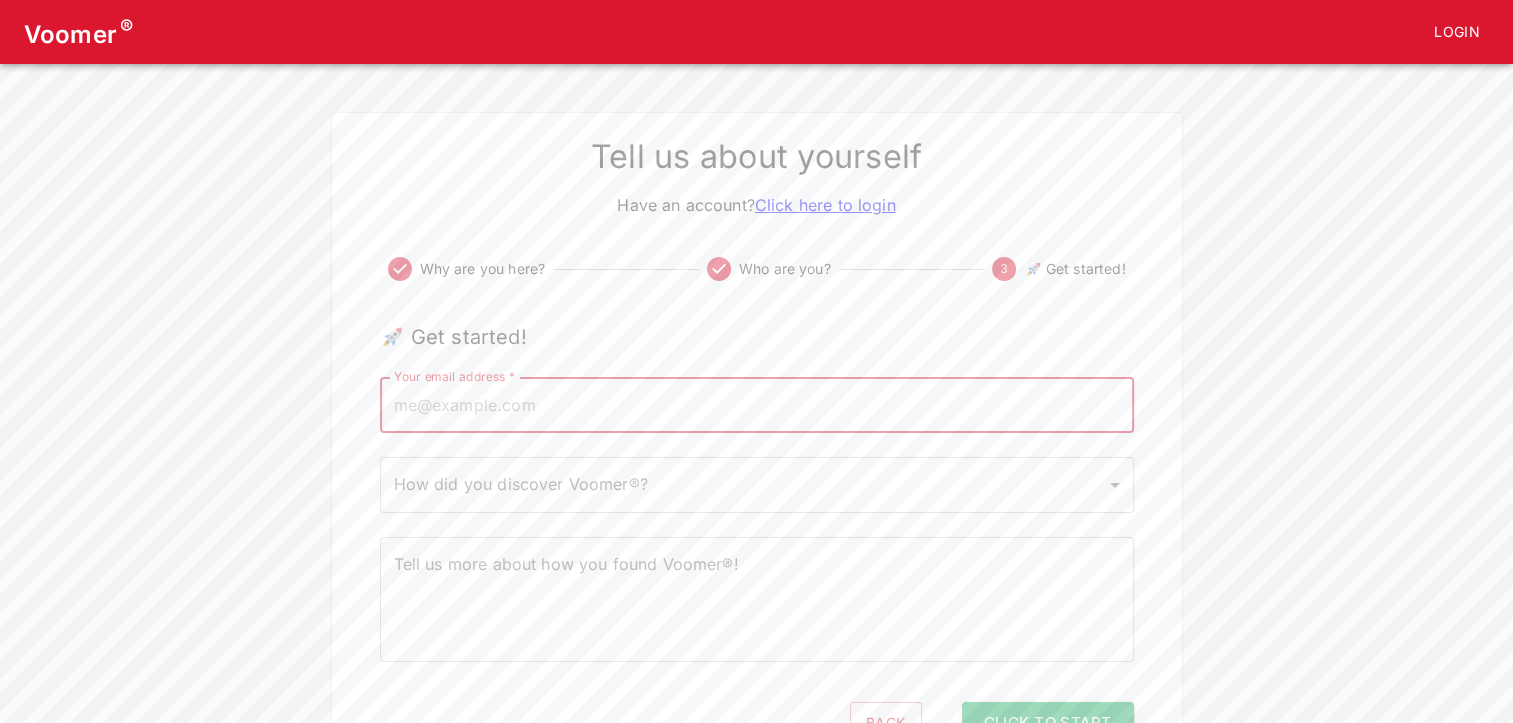 type on "[EMAIL_ADDRESS][DOMAIN_NAME]" 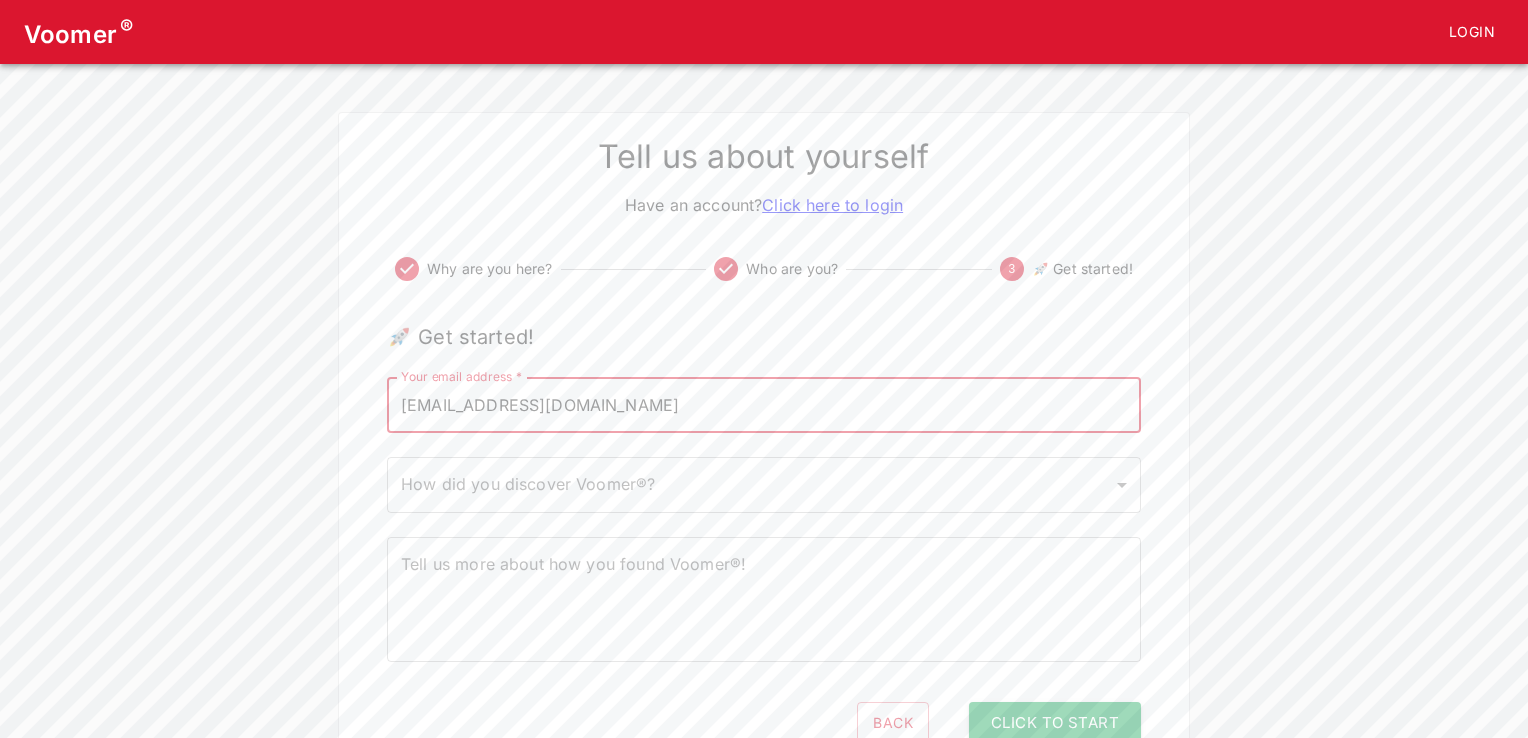 click on "Voomer ® Login Tell us about yourself Have an account?  Click here to login Why are you here? Who are you? 3 🚀 Get started! 🚀 Get started! Your email address * [EMAIL_ADDRESS][DOMAIN_NAME] Your email address * How did you discover Voomer®? ​ How did you discover Voomer®? Tell us more about how you found Voomer®! x Tell us more about how you found Voomer®! Back Click to Start" at bounding box center (764, 384) 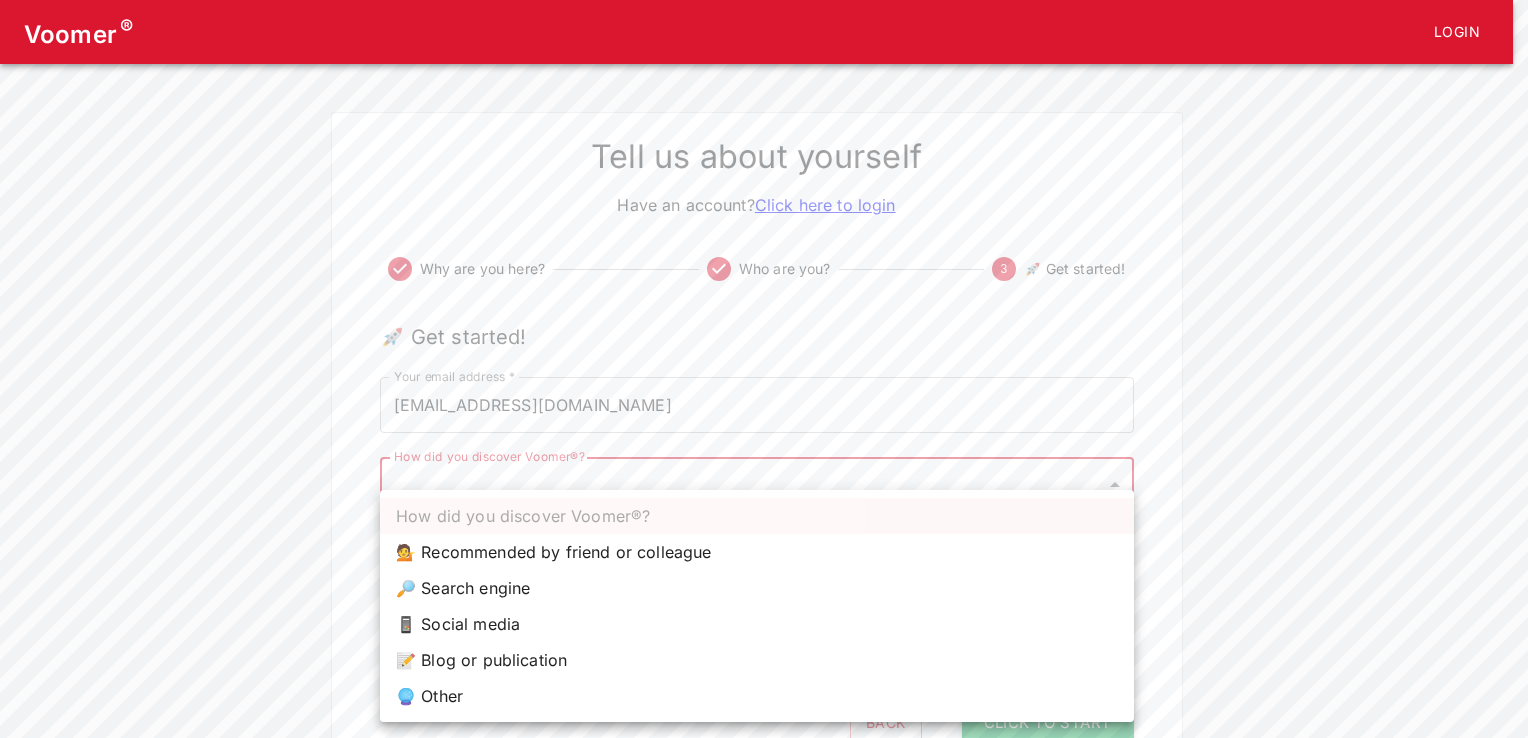 click on "📱 Social media" at bounding box center [757, 624] 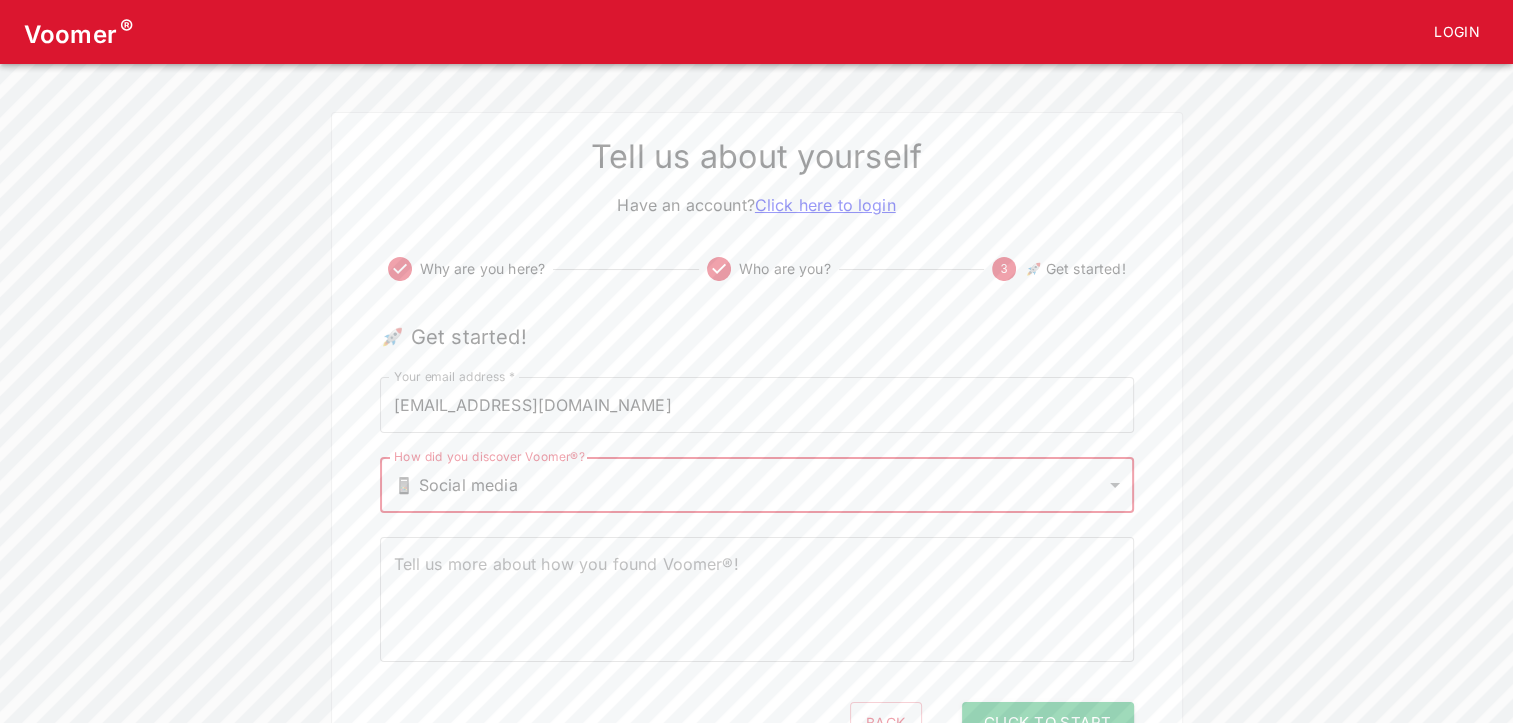 scroll, scrollTop: 93, scrollLeft: 0, axis: vertical 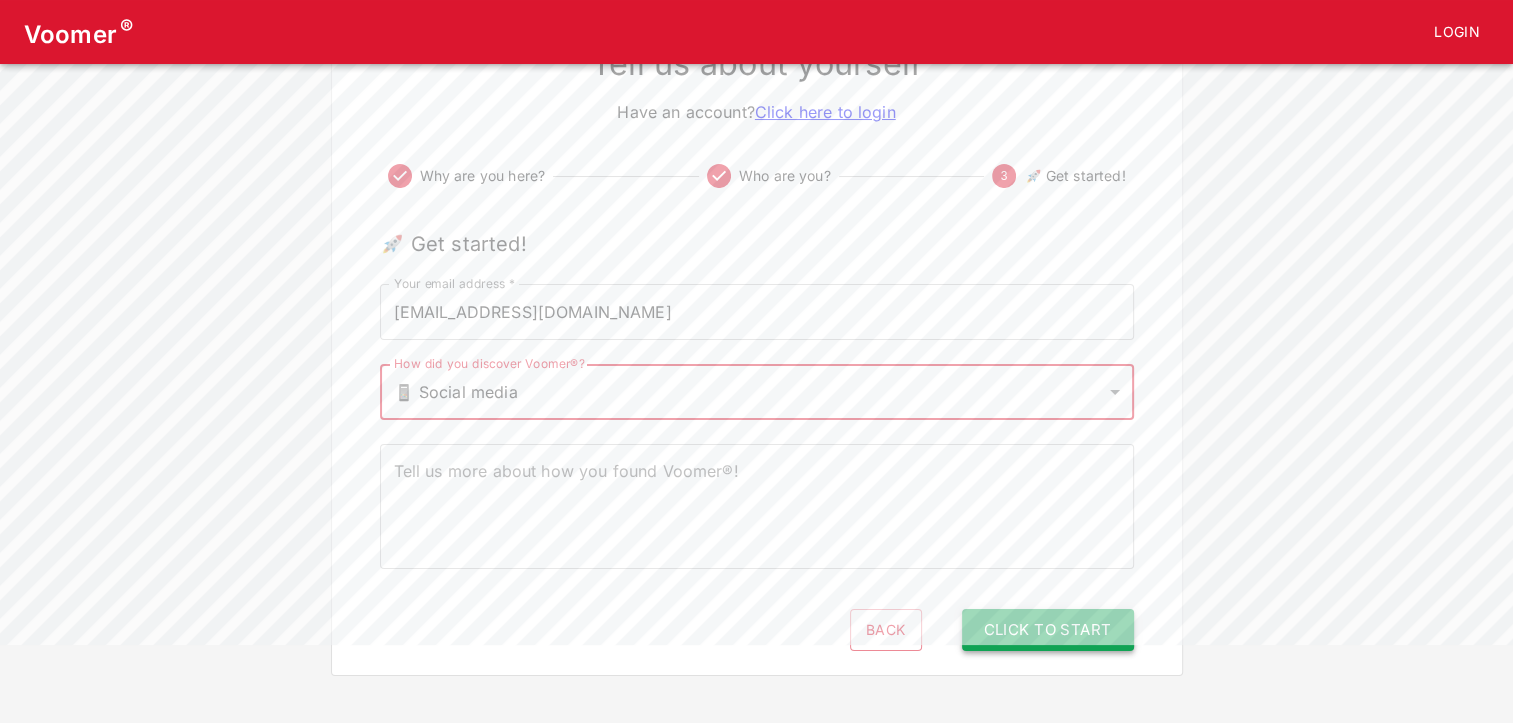click on "Click to Start" at bounding box center (1048, 630) 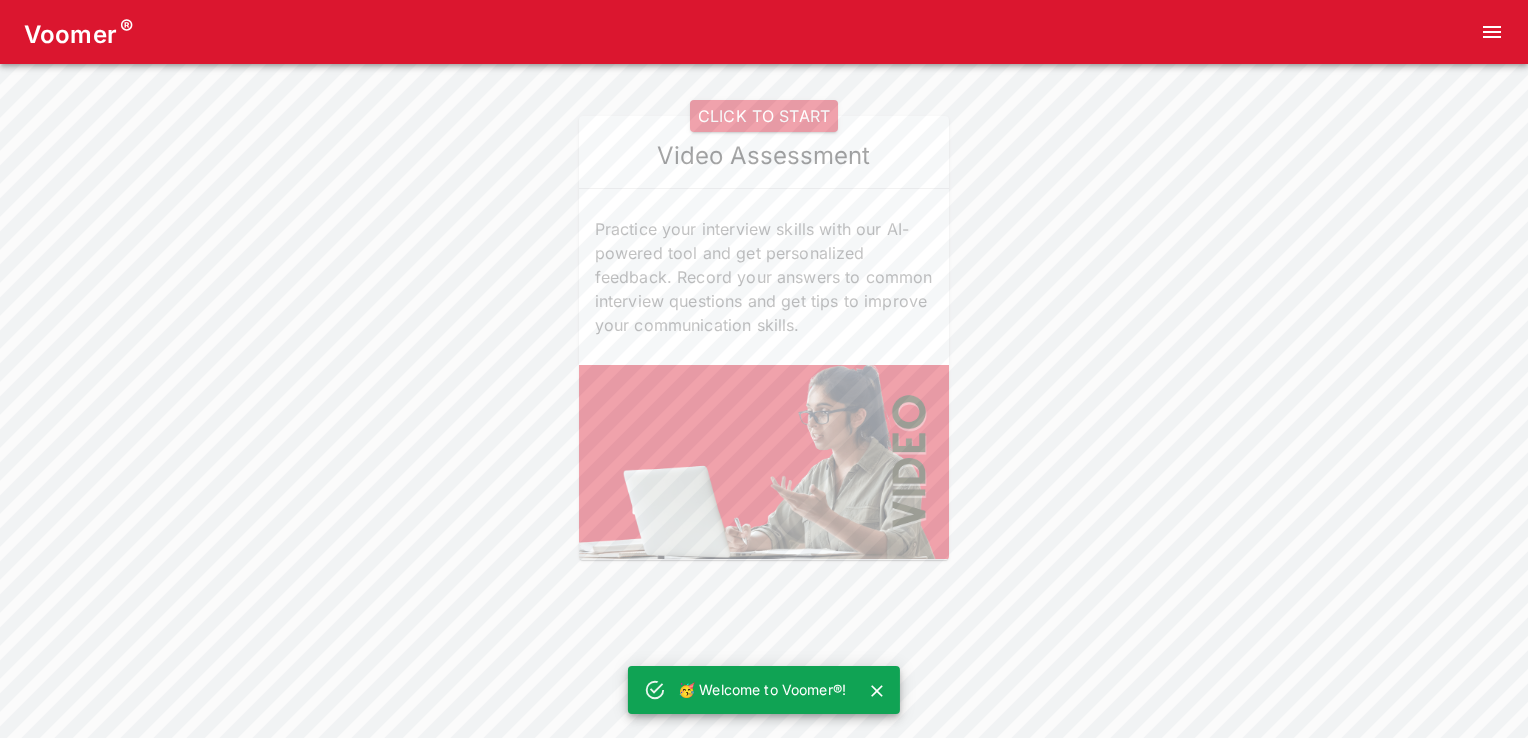 click on "CLICK TO START" at bounding box center [764, 116] 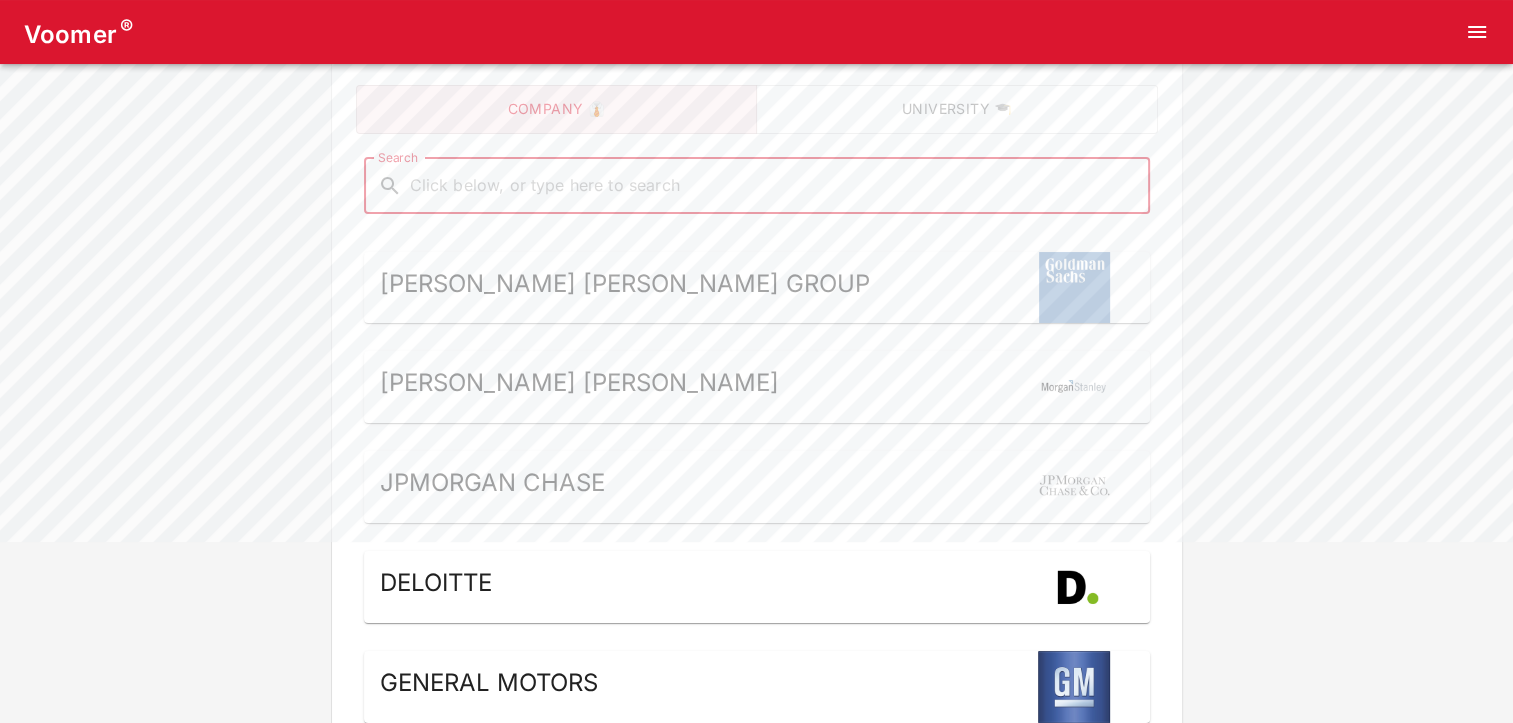 scroll, scrollTop: 194, scrollLeft: 0, axis: vertical 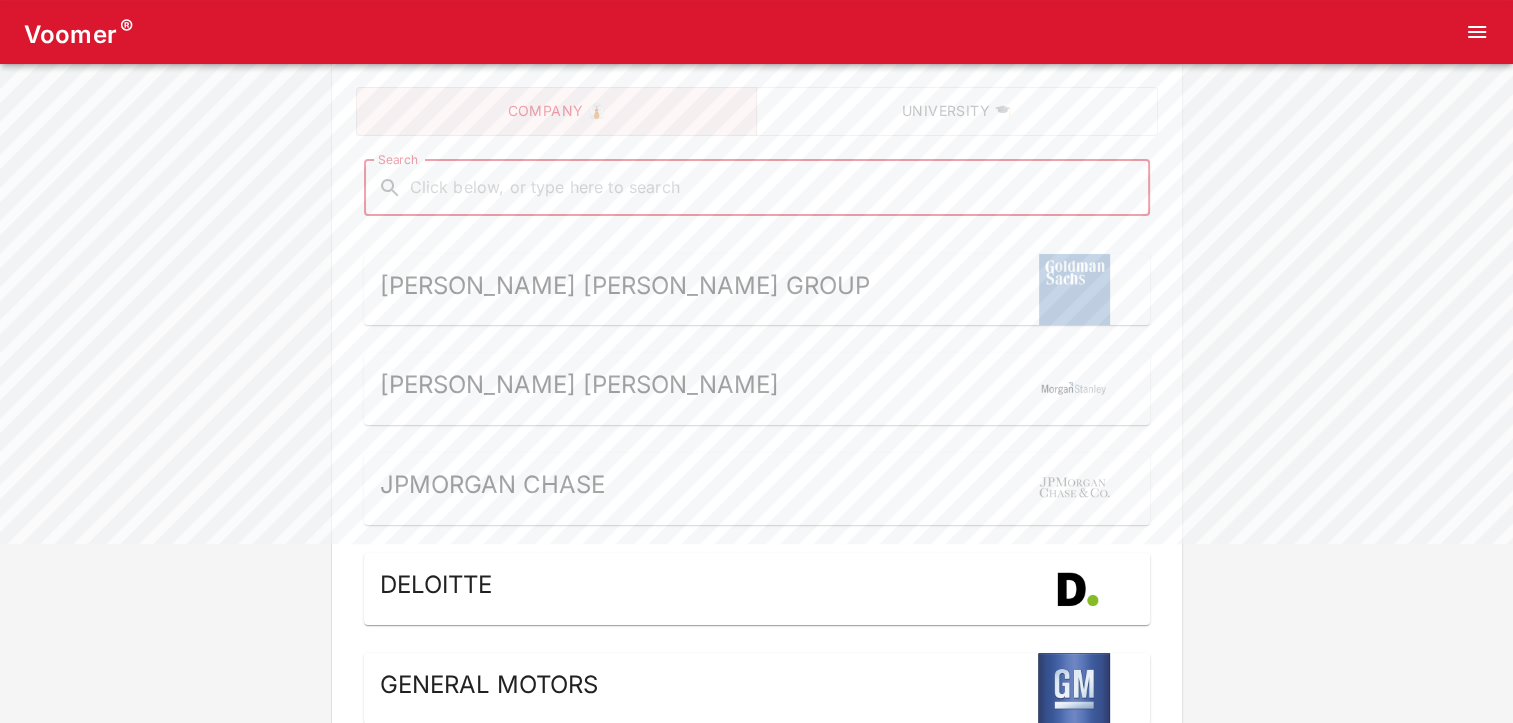 click on "[PERSON_NAME] [PERSON_NAME] Group" at bounding box center [625, 290] 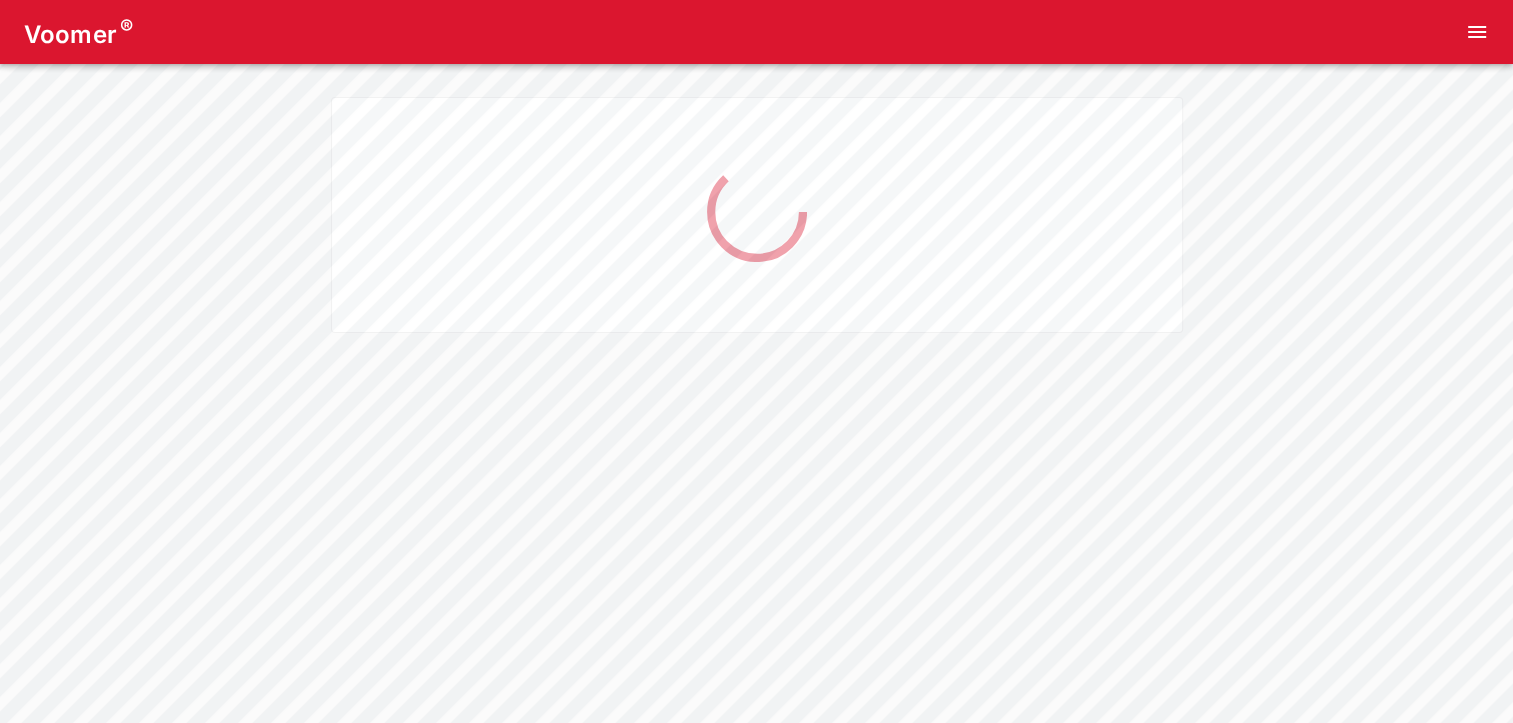 scroll, scrollTop: 0, scrollLeft: 0, axis: both 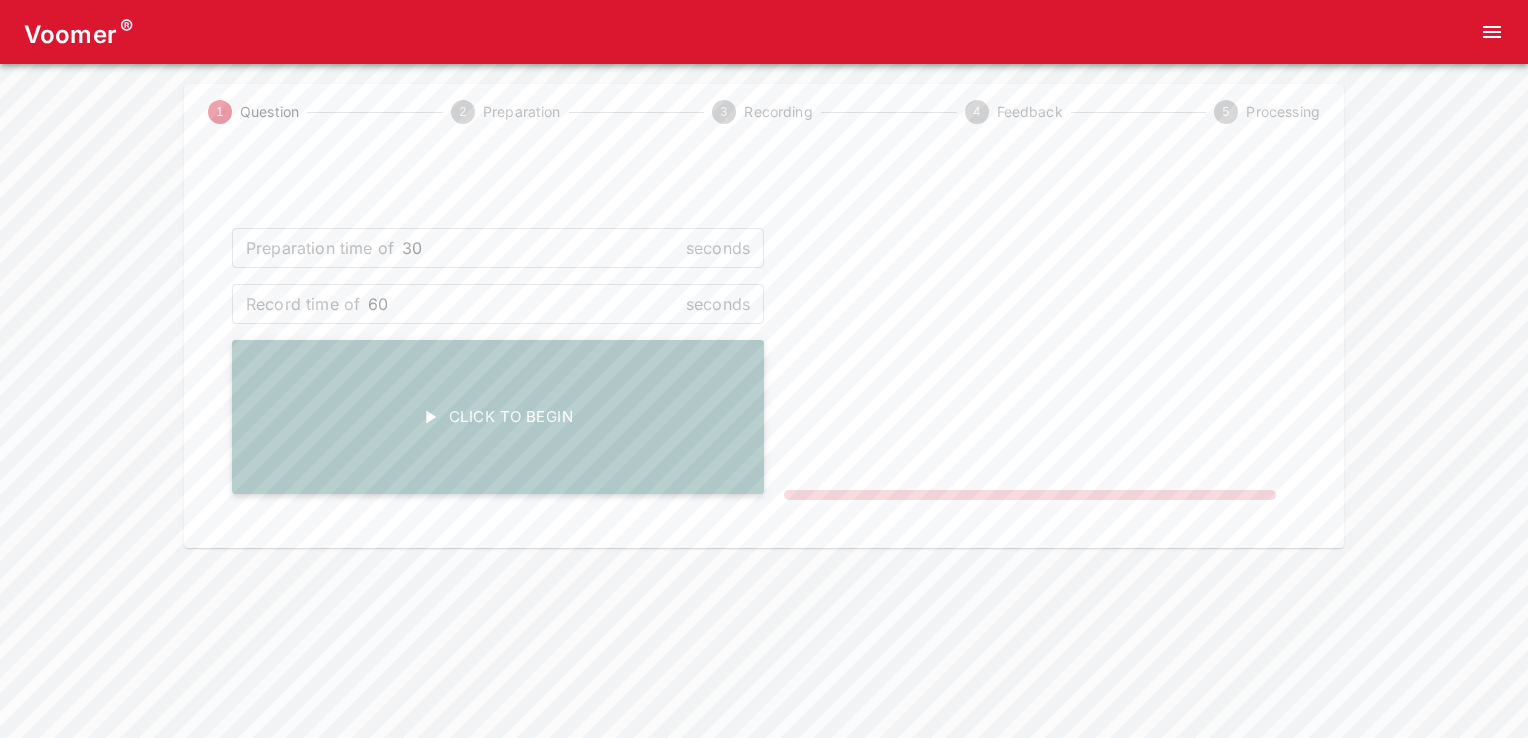click on "Click To Begin" at bounding box center (498, 417) 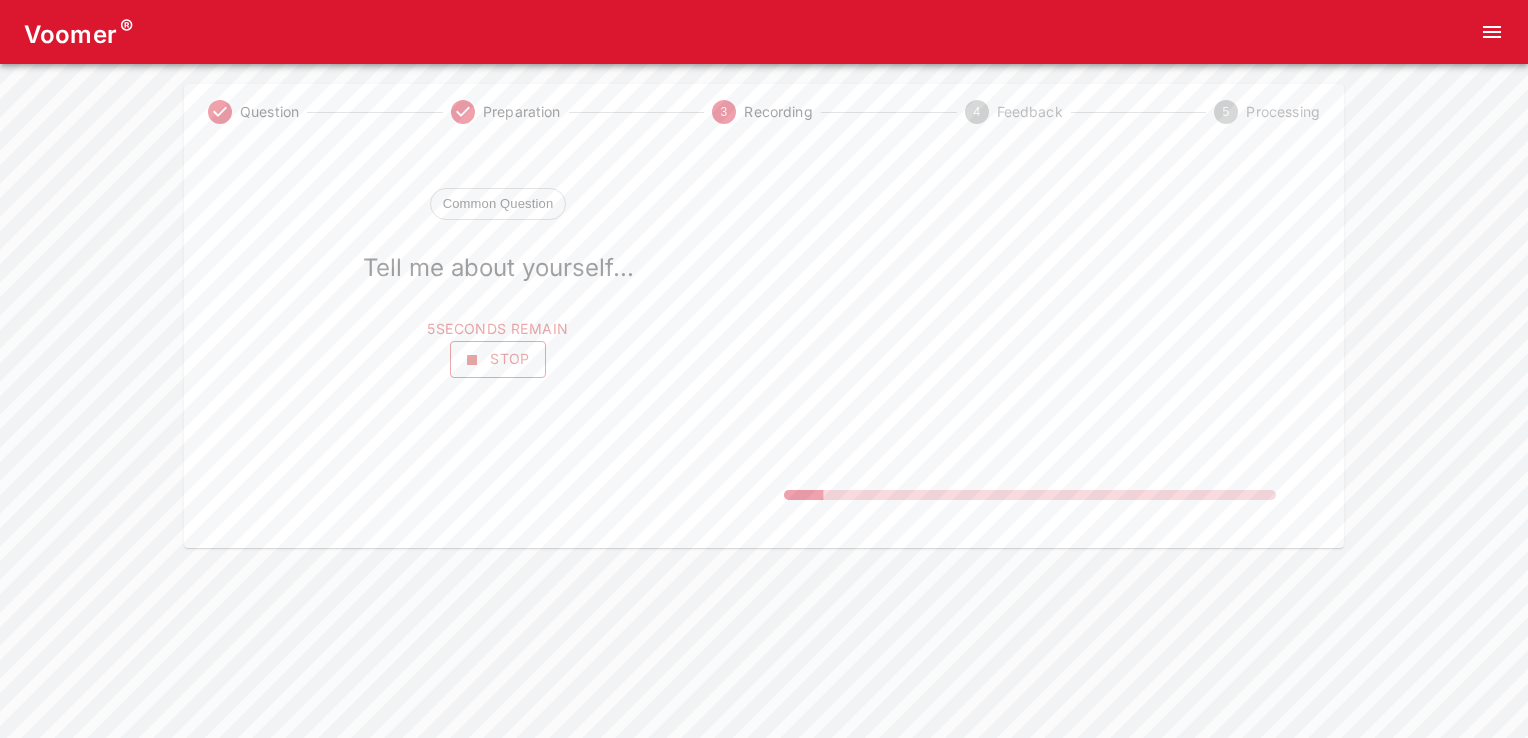 click on "Stop" at bounding box center (498, 359) 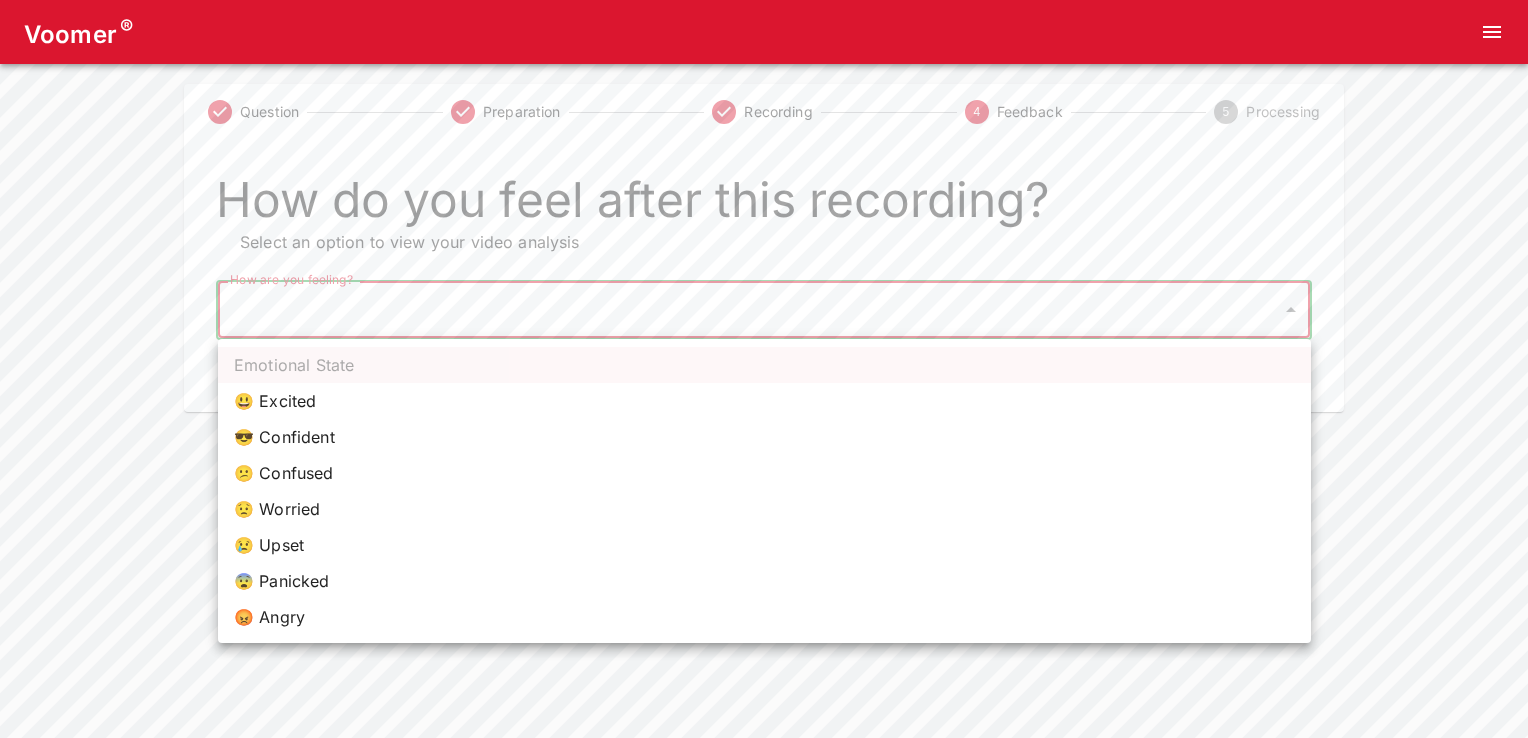 click on "Voomer ® Question Preparation Recording 4 Feedback 5 Processing How do you feel after this recording? Select an option to view your video analysis How are you feeling? ​ How are you feeling? Home Analysis Tokens: ~ Pricing Log Out Emotional State  😃 Excited  😎 Confident  😕 Confused 😟 Worried  😢 Upset  😨 Panicked  😡 Angry" at bounding box center (764, 206) 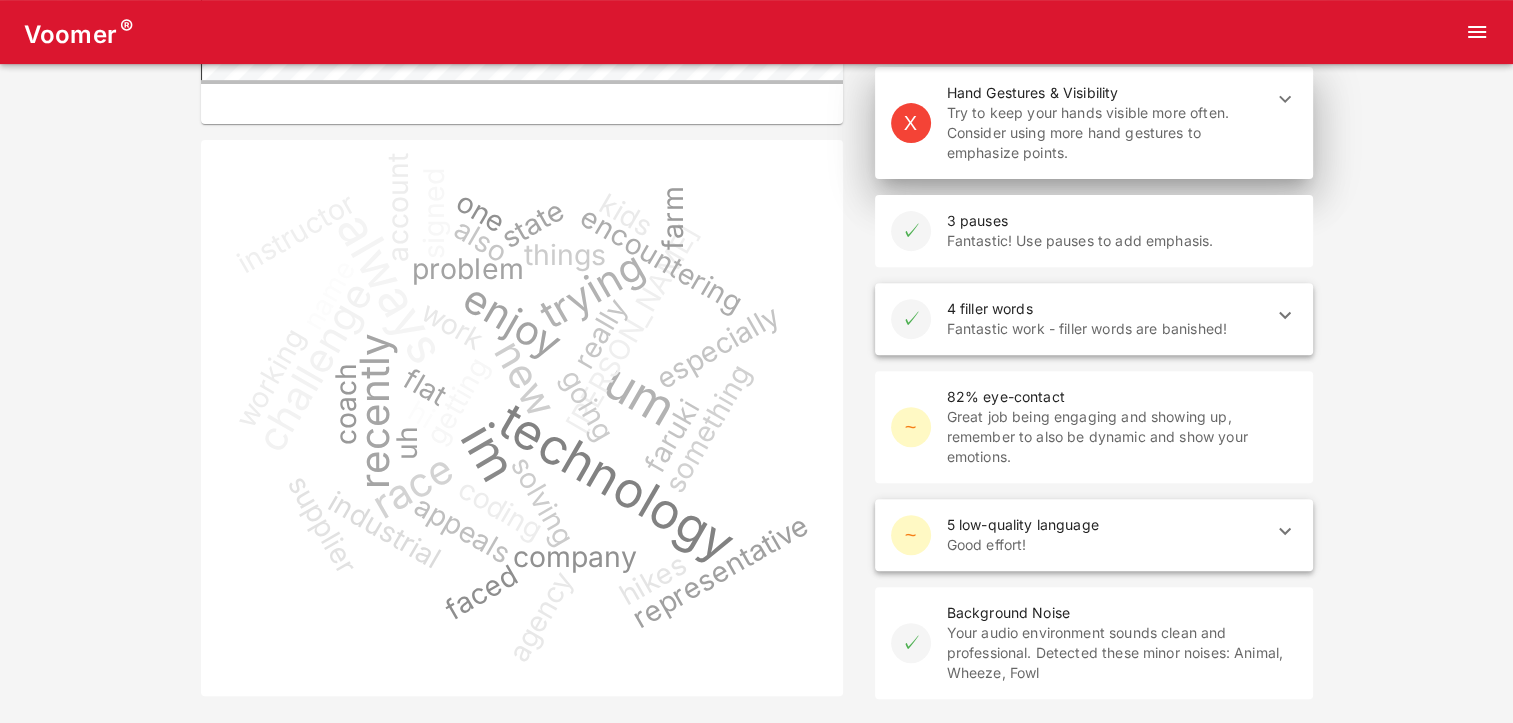 scroll, scrollTop: 872, scrollLeft: 0, axis: vertical 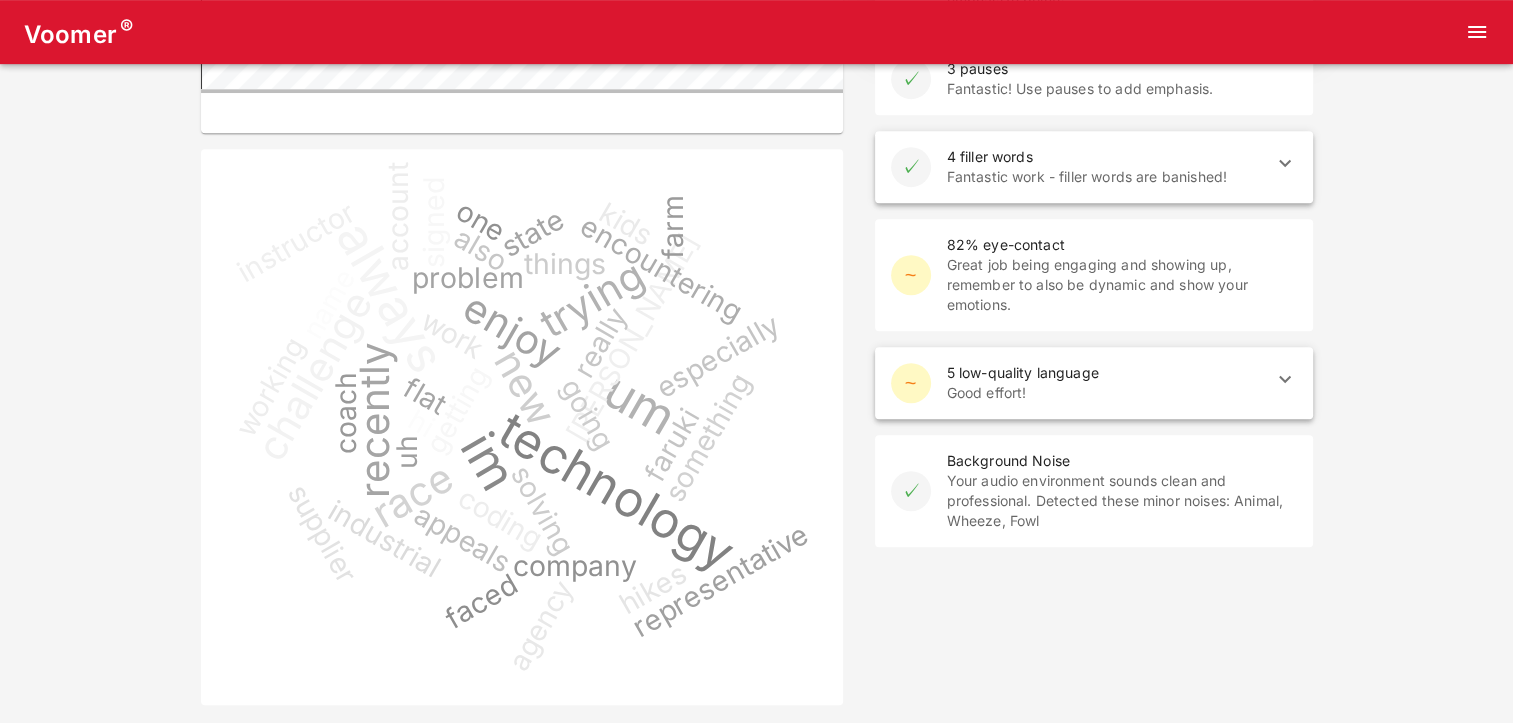 click on "Your audio environment sounds clean and professional. Detected these minor noises: Animal, Wheeze, Fowl" at bounding box center [1122, 501] 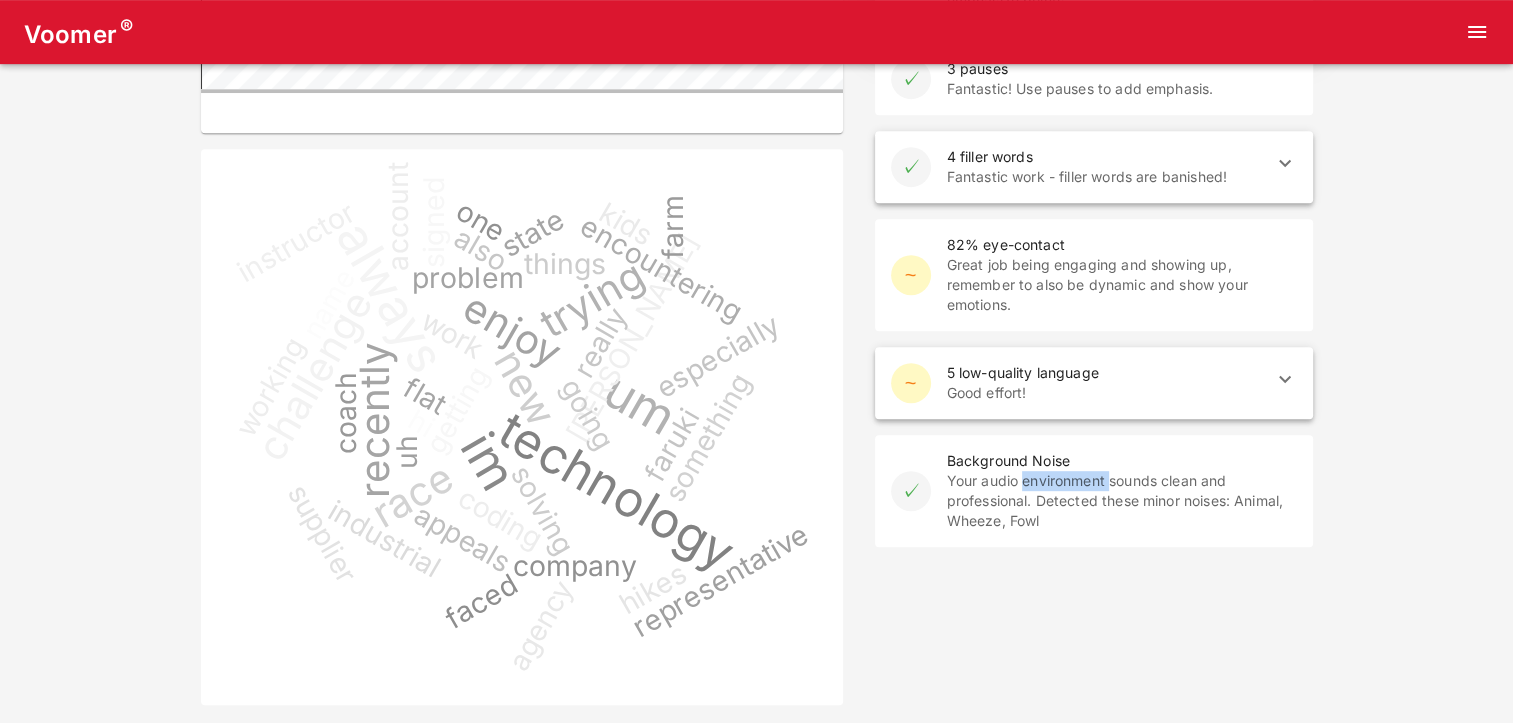 click on "Your audio environment sounds clean and professional. Detected these minor noises: Animal, Wheeze, Fowl" at bounding box center [1122, 501] 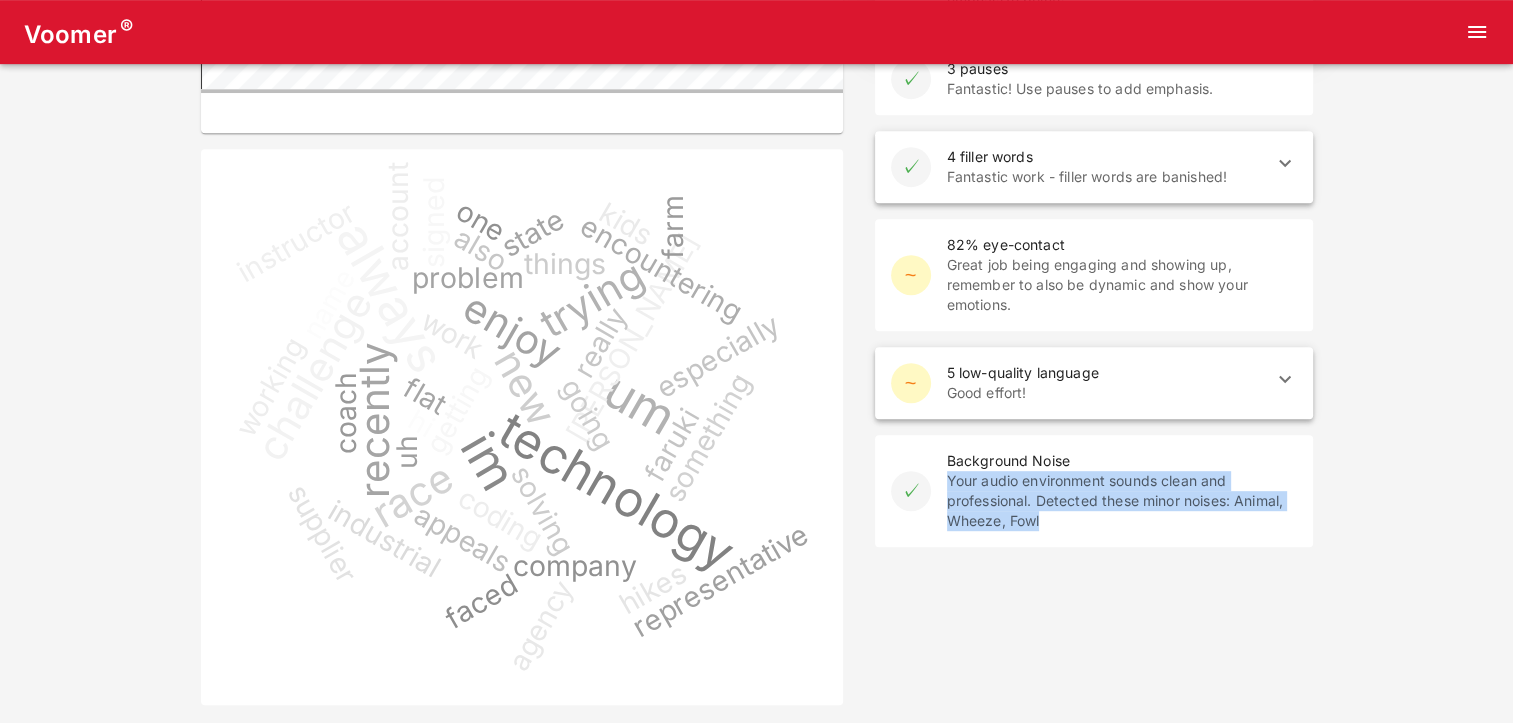 click on "Your audio environment sounds clean and professional. Detected these minor noises: Animal, Wheeze, Fowl" at bounding box center (1122, 501) 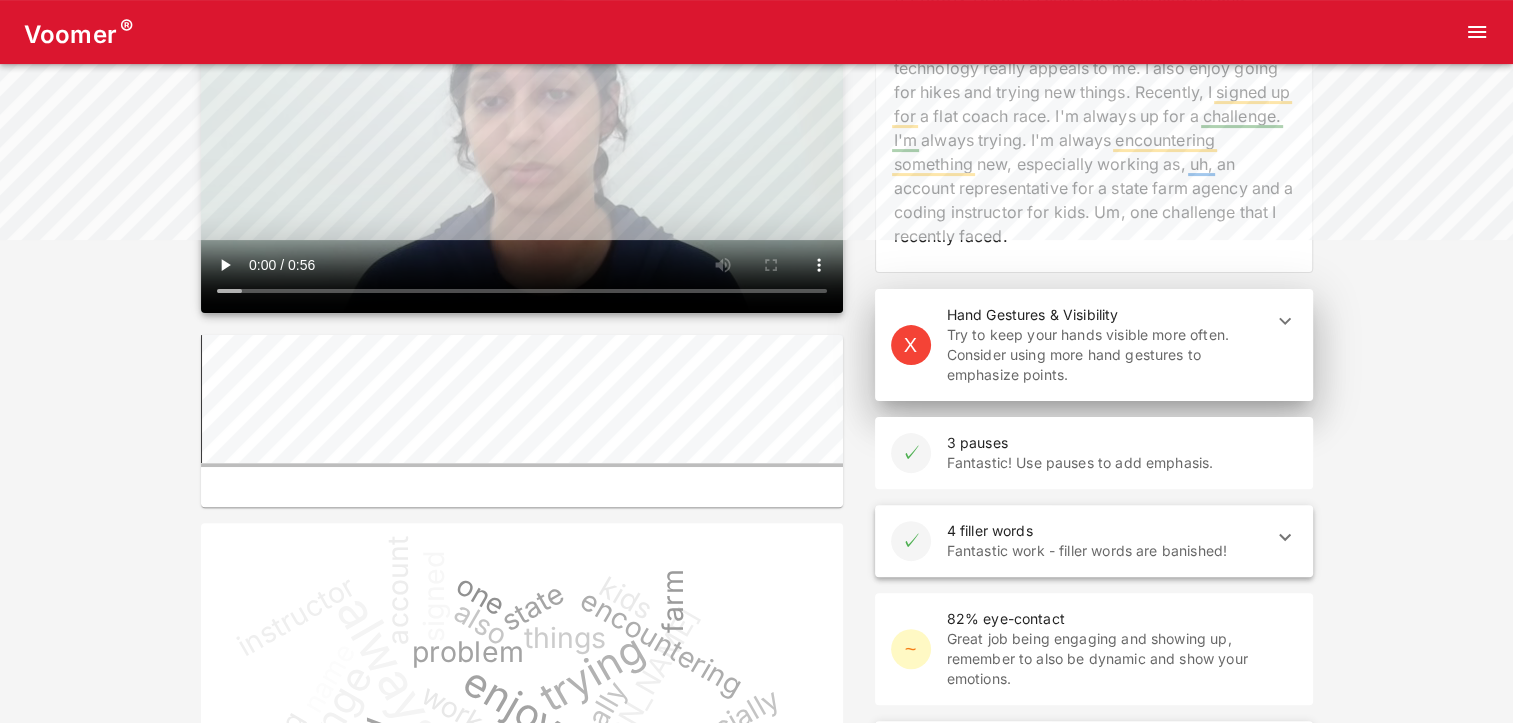 scroll, scrollTop: 456, scrollLeft: 0, axis: vertical 